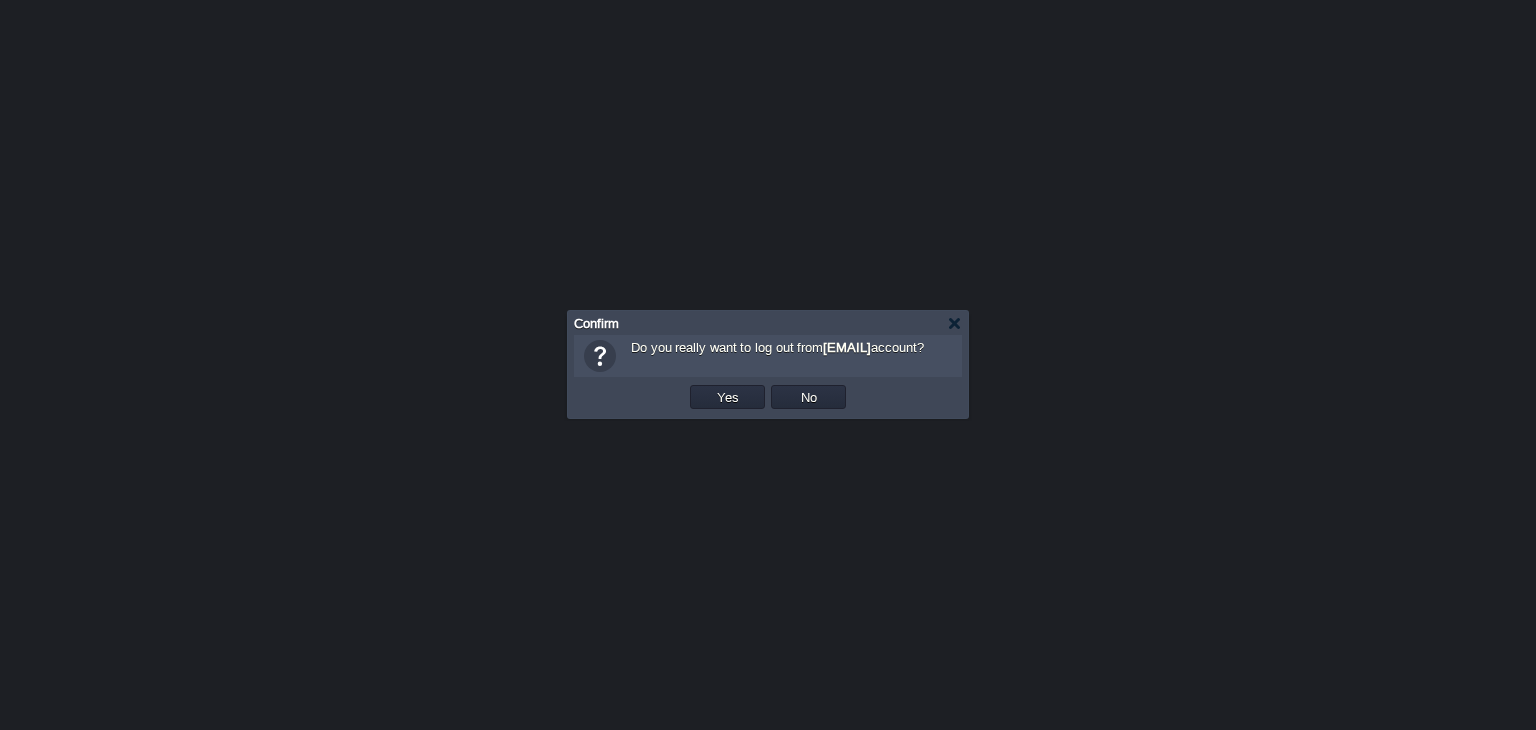 scroll, scrollTop: 0, scrollLeft: 0, axis: both 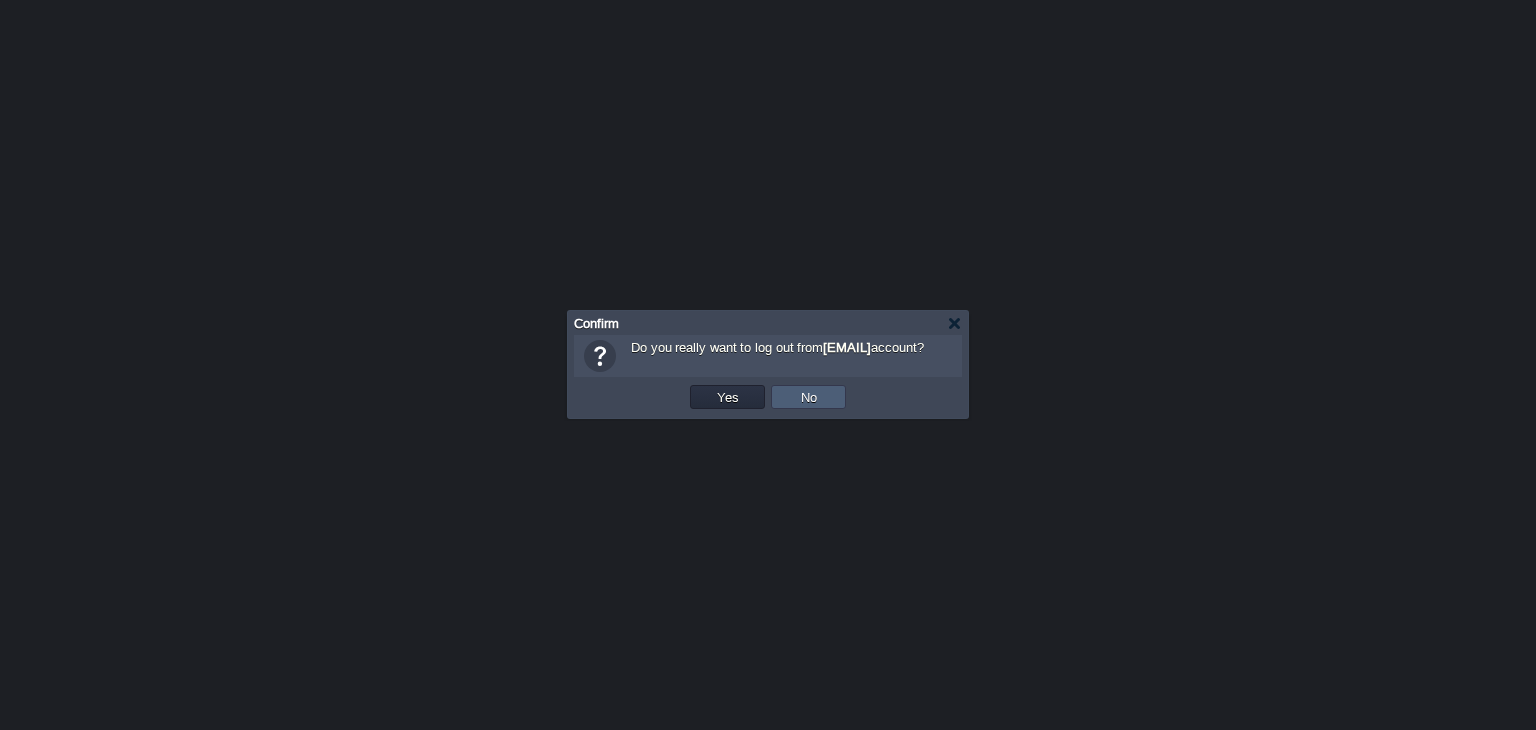 click on "No" at bounding box center (808, 397) 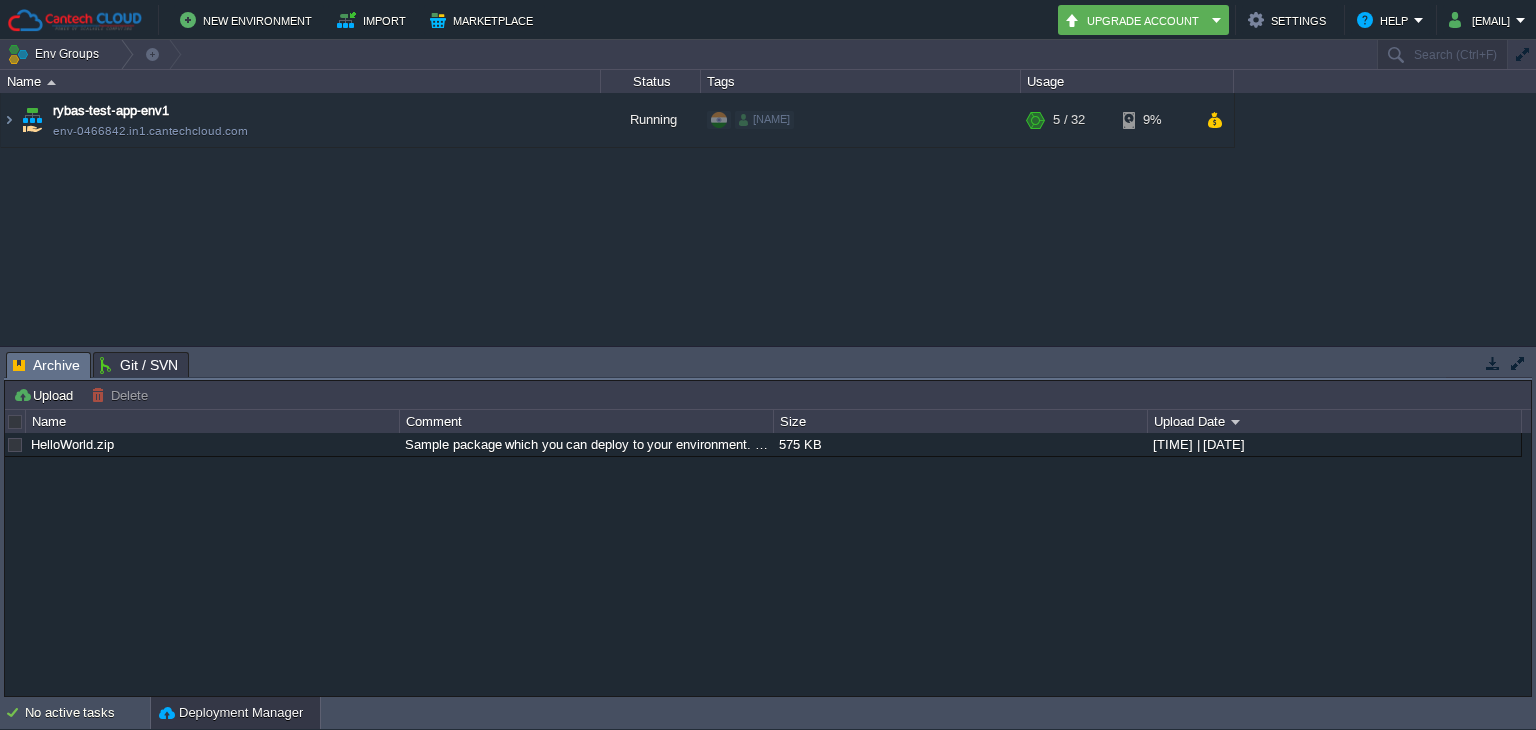 click at bounding box center [1518, 363] 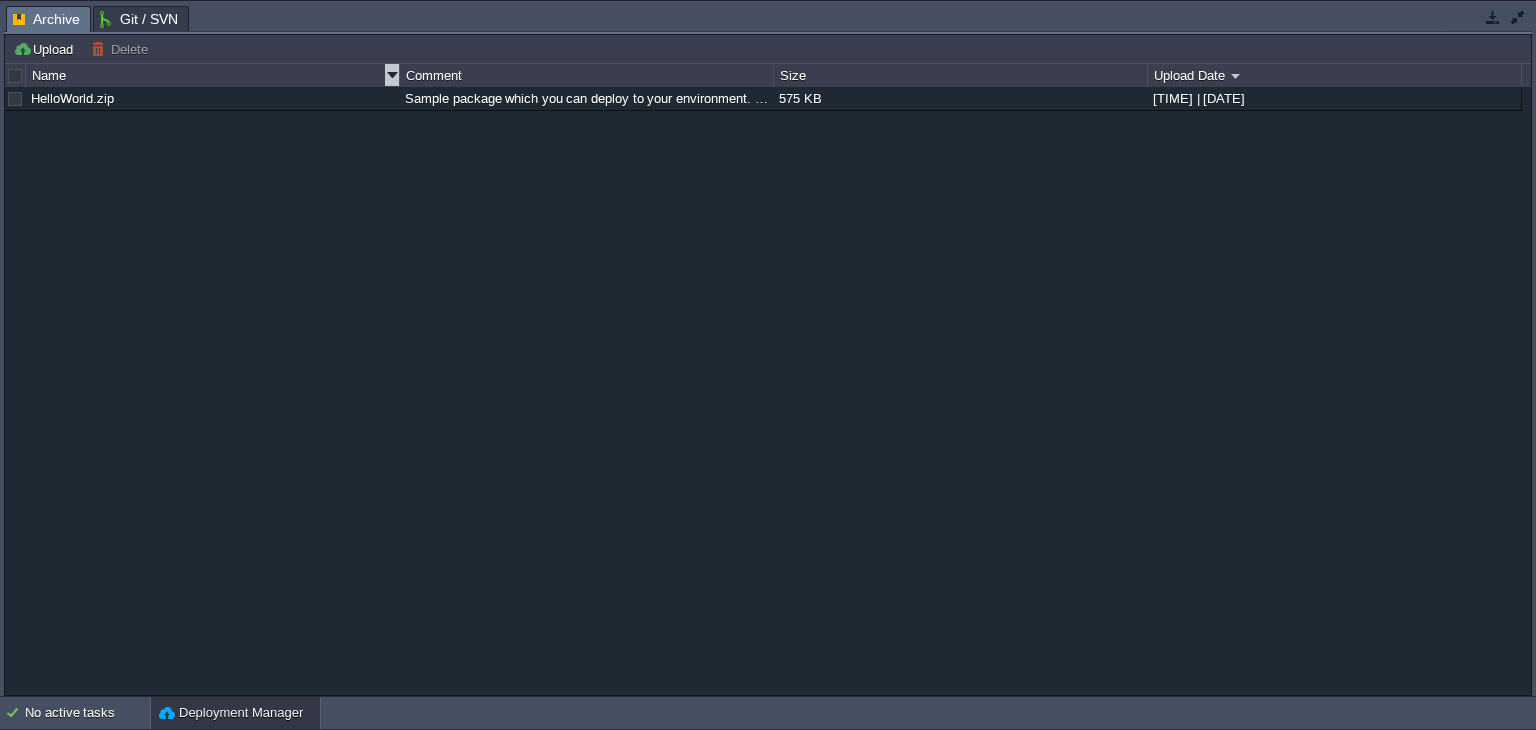 click on "Name" at bounding box center [213, 75] 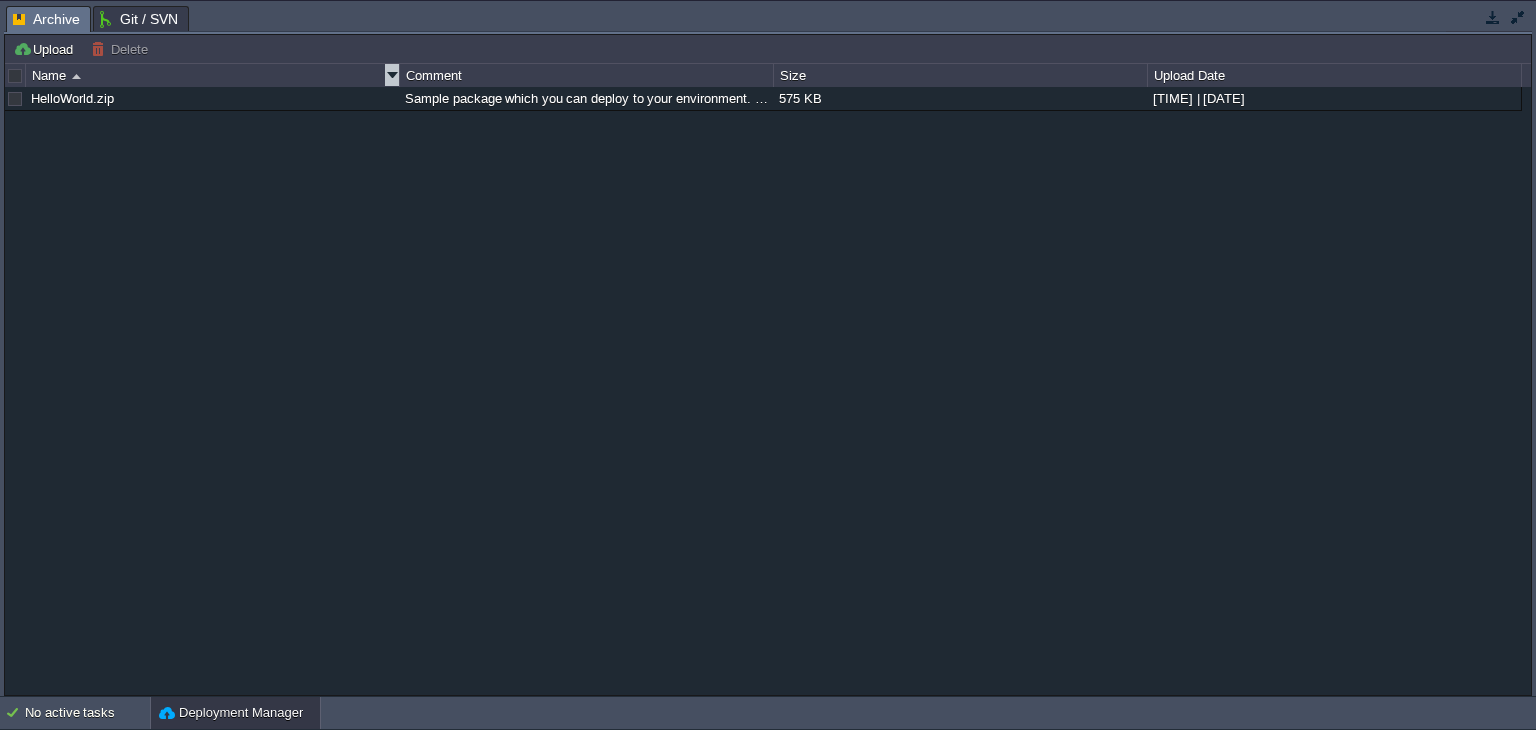 click on "Name" at bounding box center (213, 75) 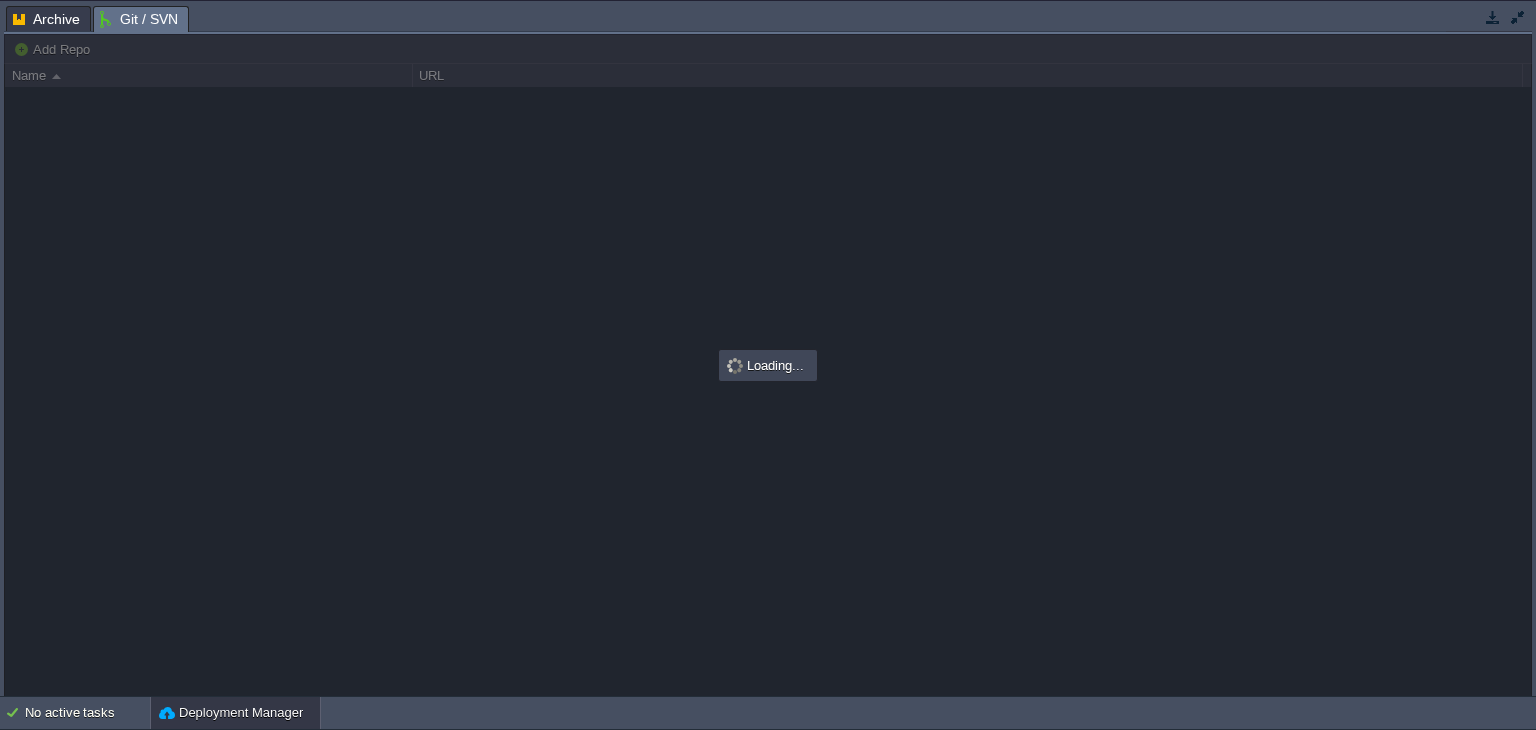 click on "Git / SVN" at bounding box center [139, 19] 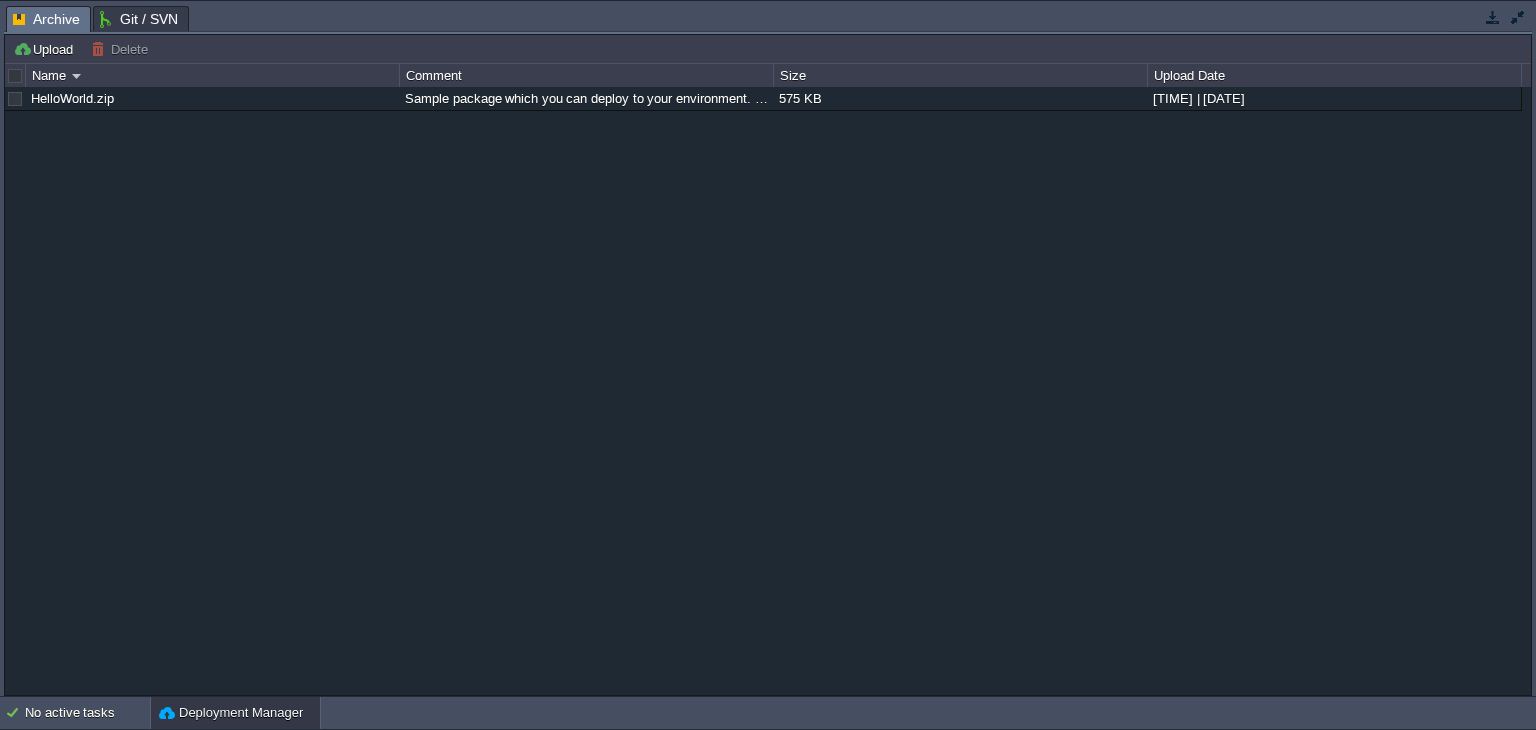 click on "Archive" at bounding box center [46, 19] 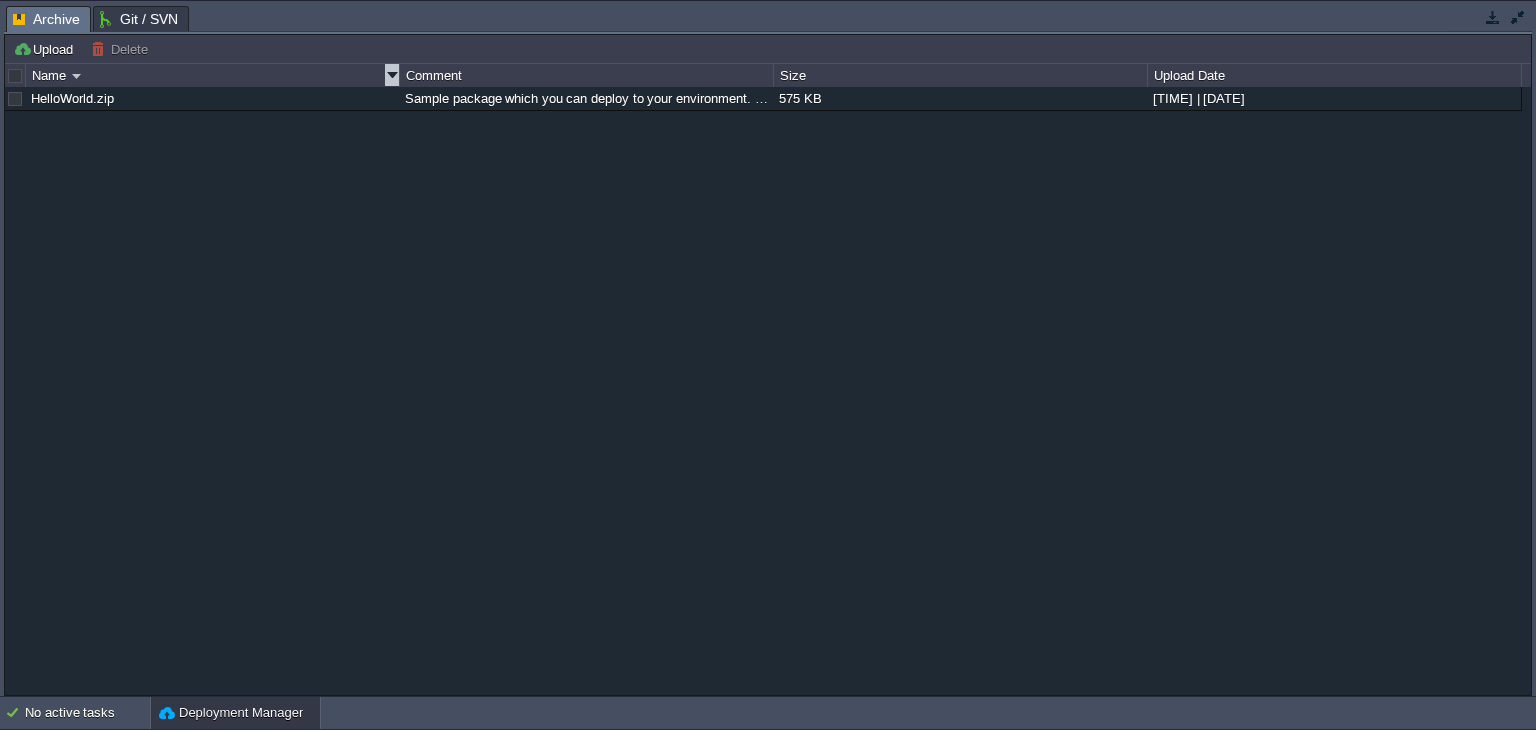 click on "Name" at bounding box center [213, 75] 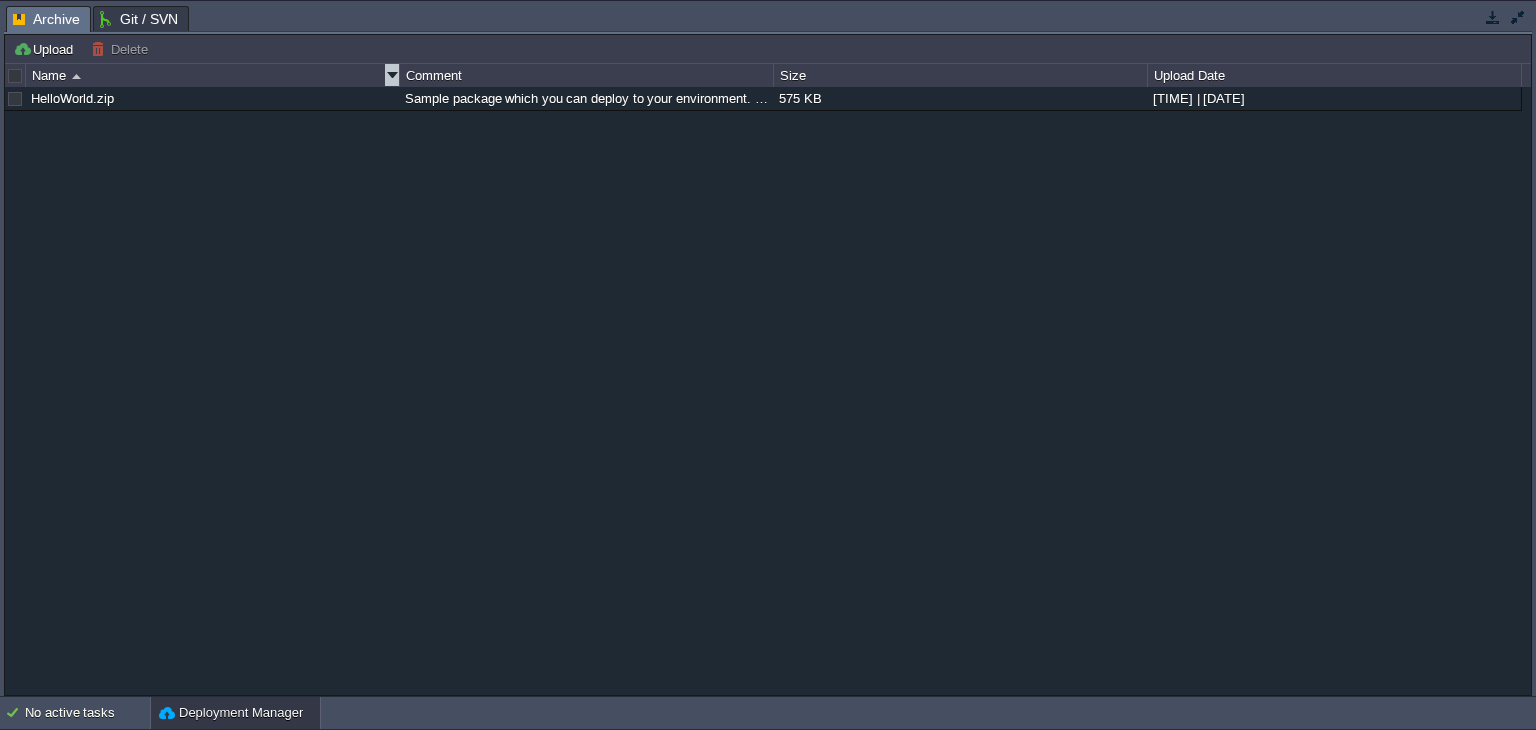 click on "Name" at bounding box center (213, 75) 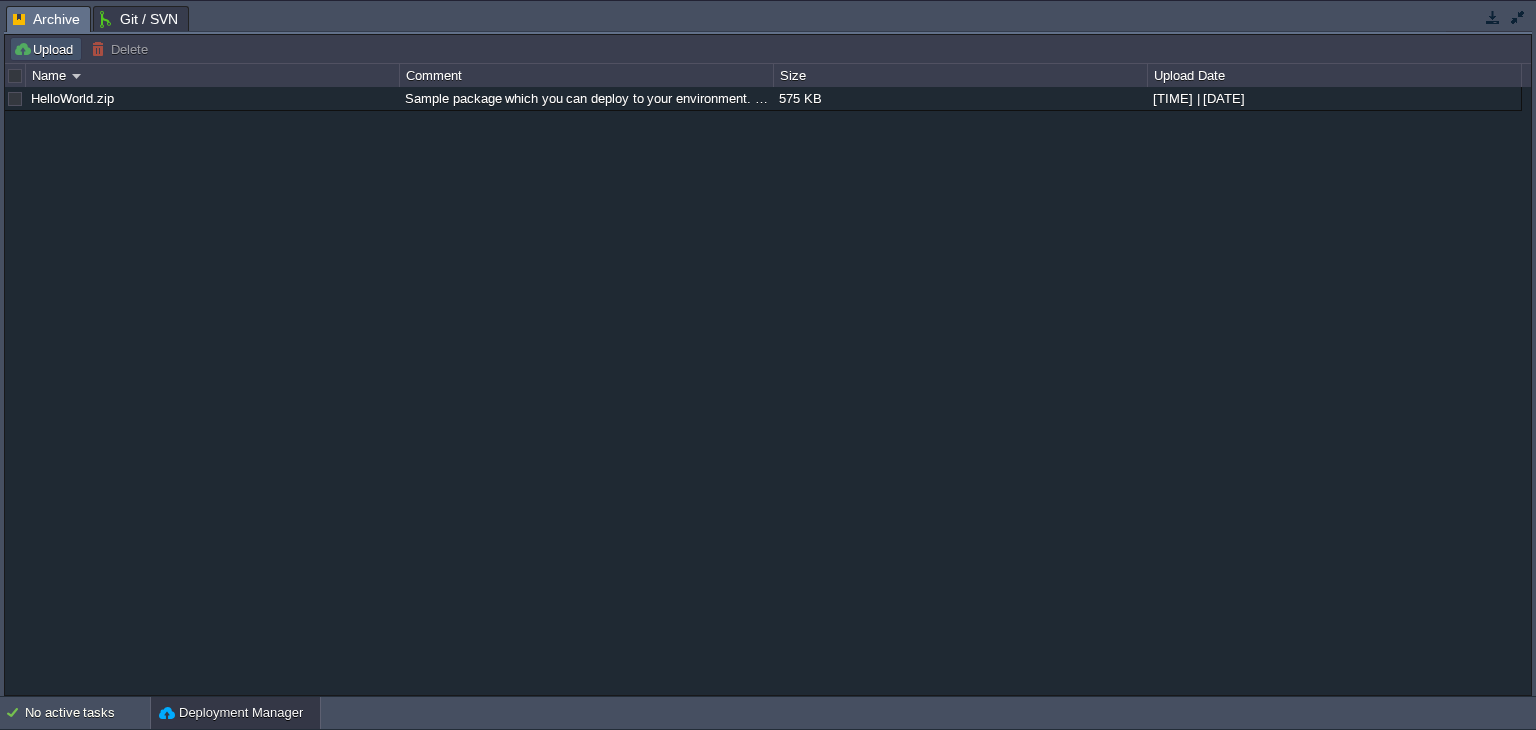 click on "Upload" at bounding box center [46, 49] 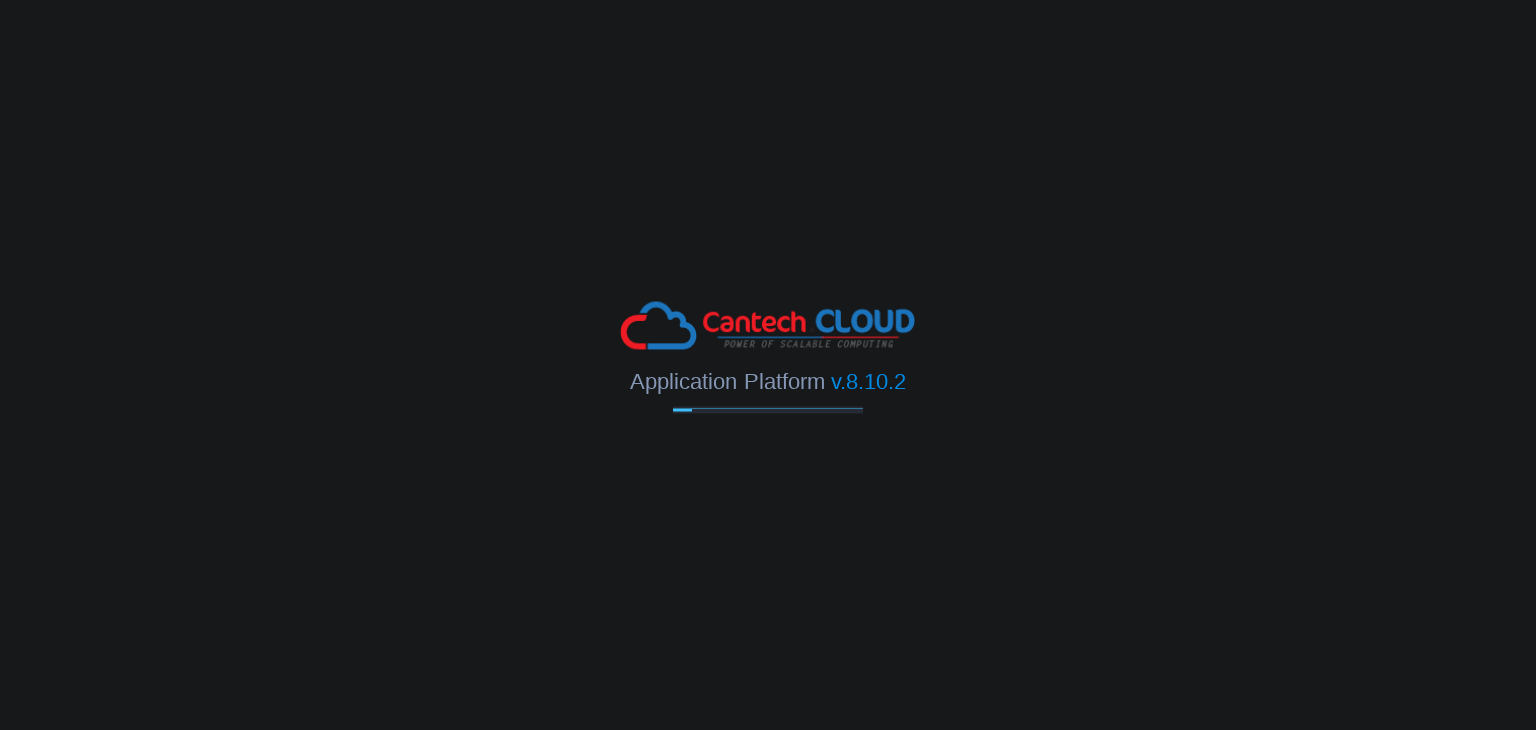 scroll, scrollTop: 0, scrollLeft: 0, axis: both 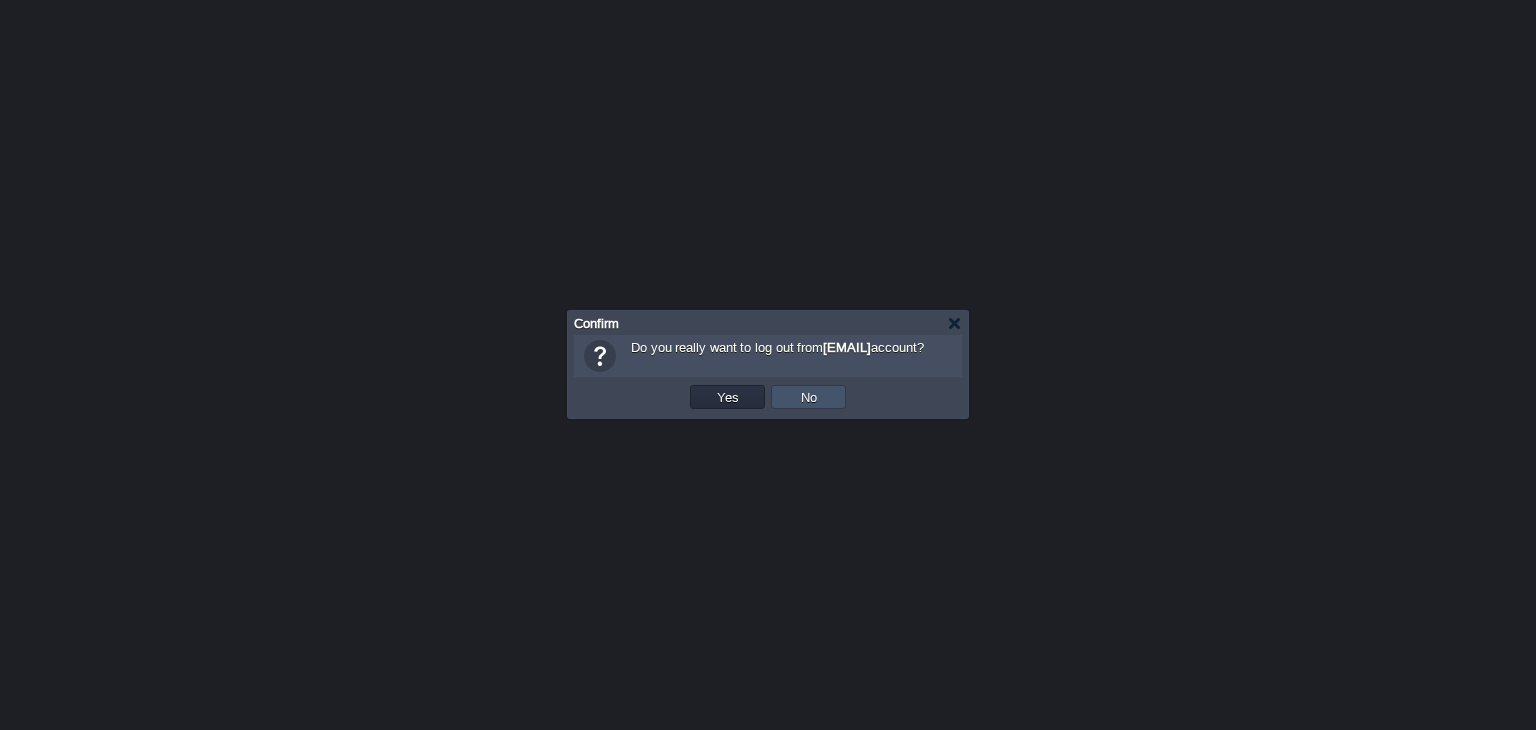 click on "No" at bounding box center (809, 397) 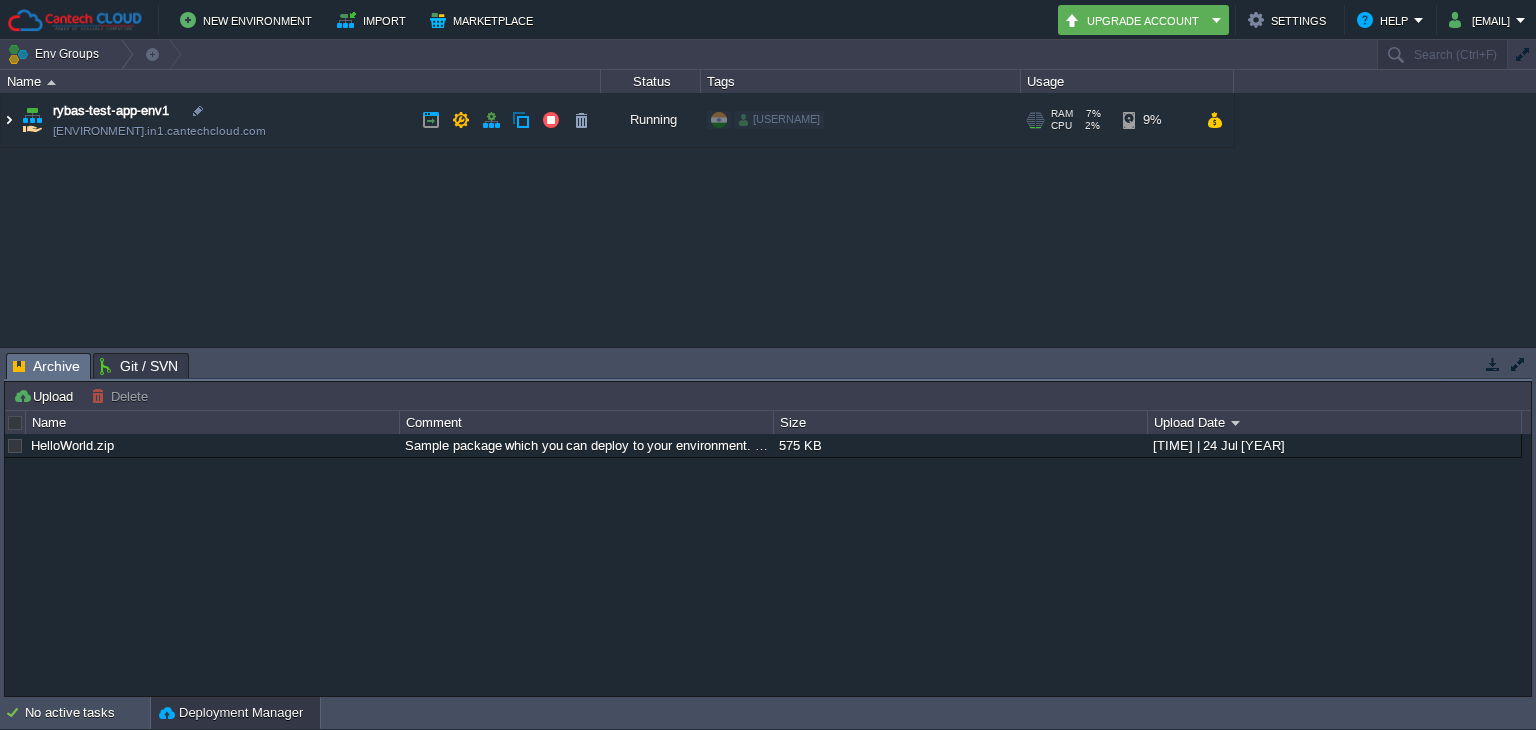 click at bounding box center (9, 120) 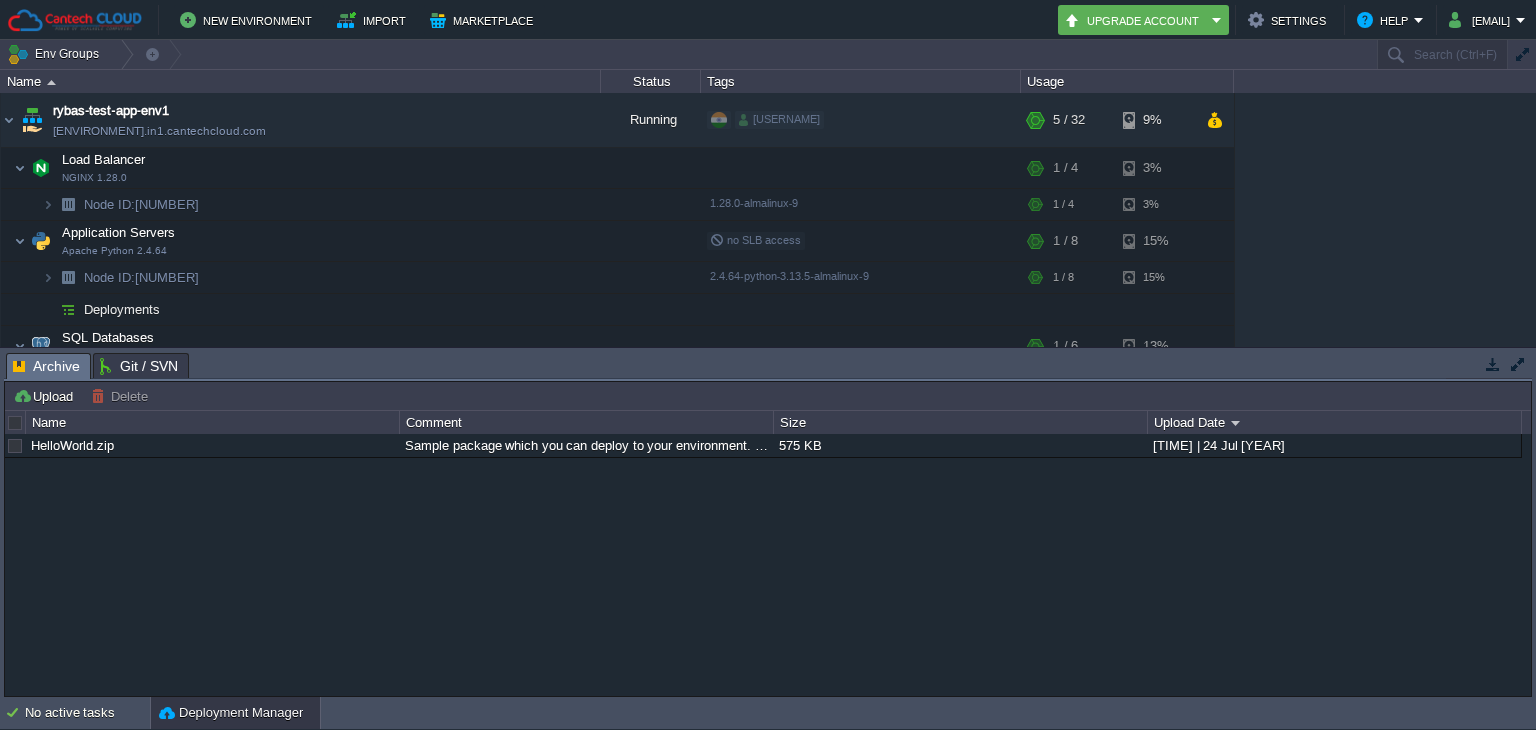 click on "Git / SVN" at bounding box center [139, 366] 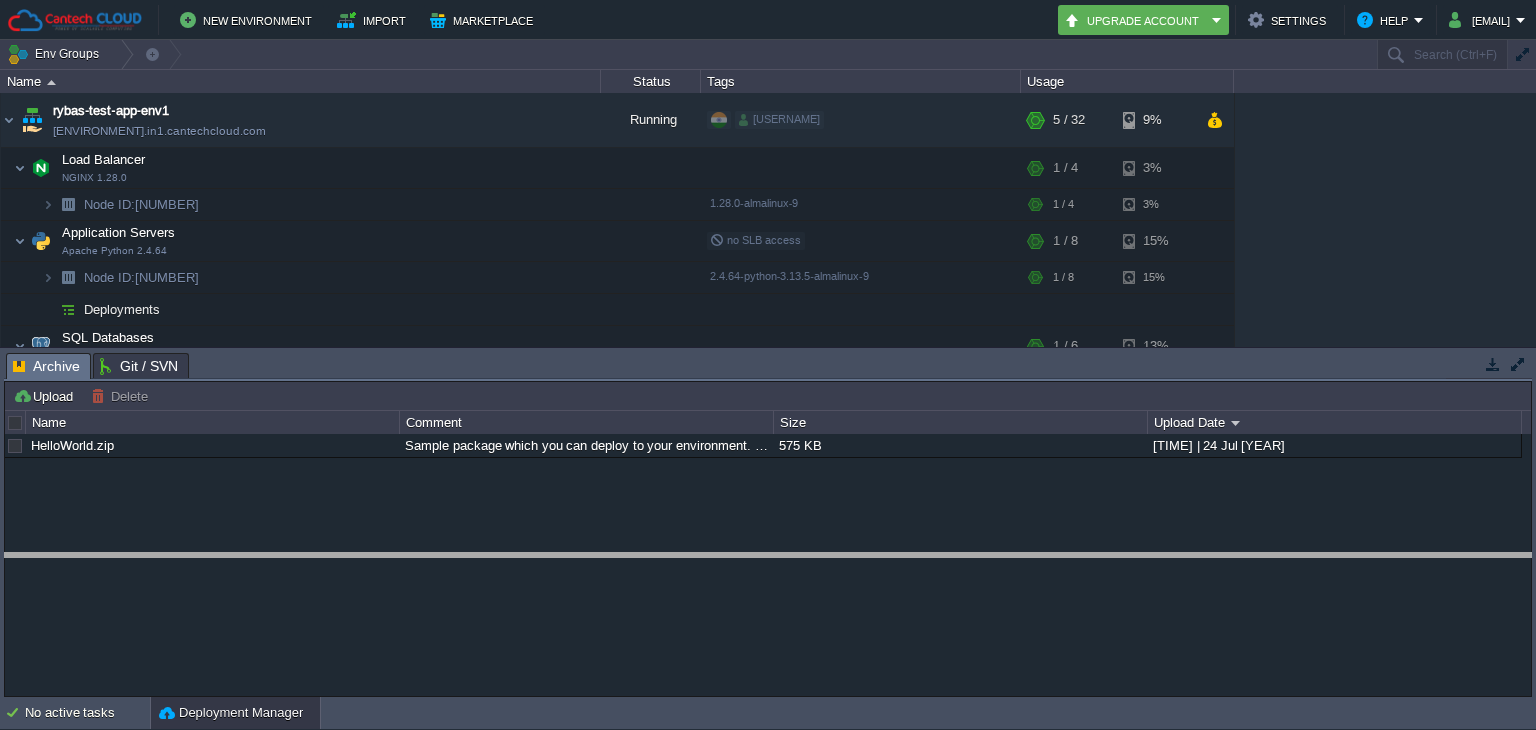 drag, startPoint x: 825, startPoint y: 373, endPoint x: 844, endPoint y: 573, distance: 200.90047 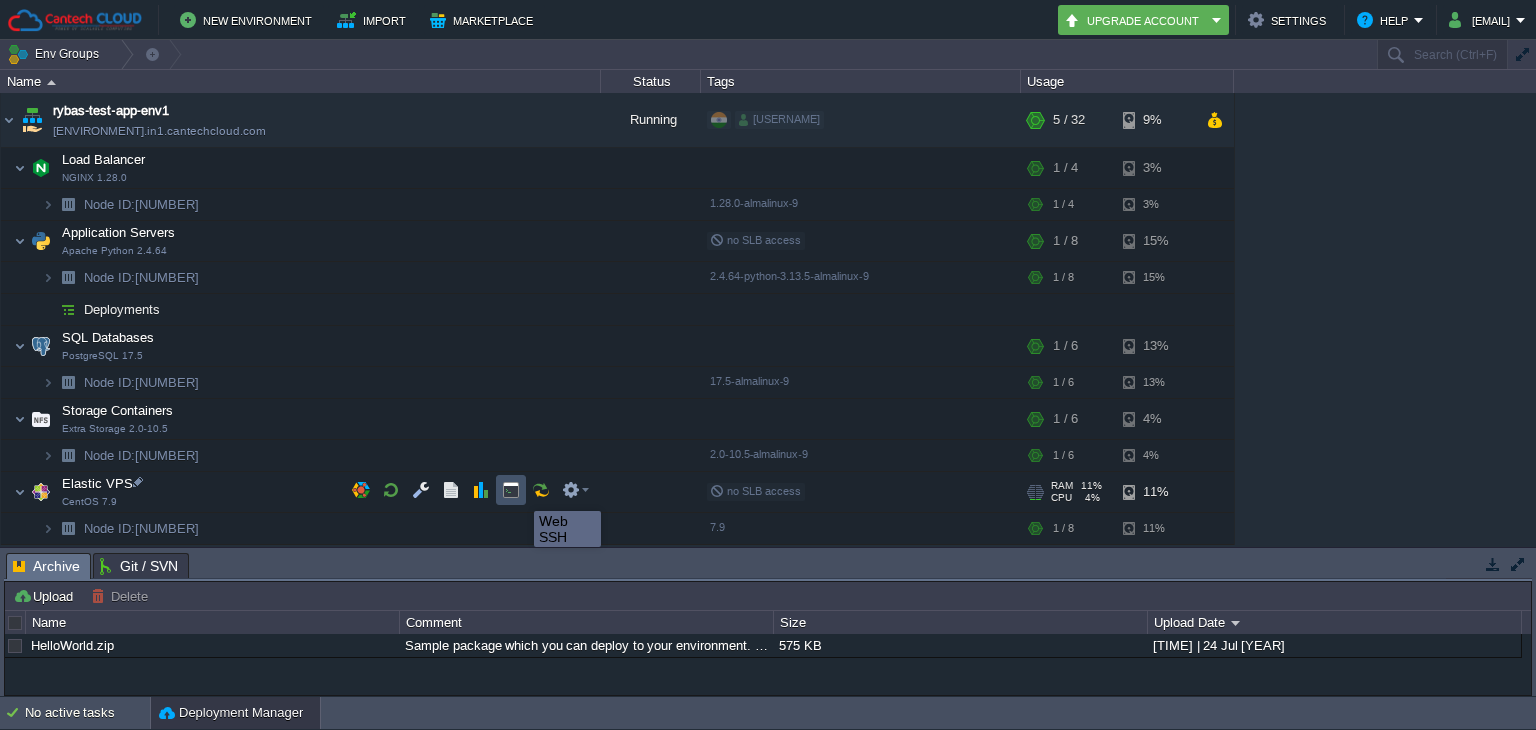 click at bounding box center (511, 490) 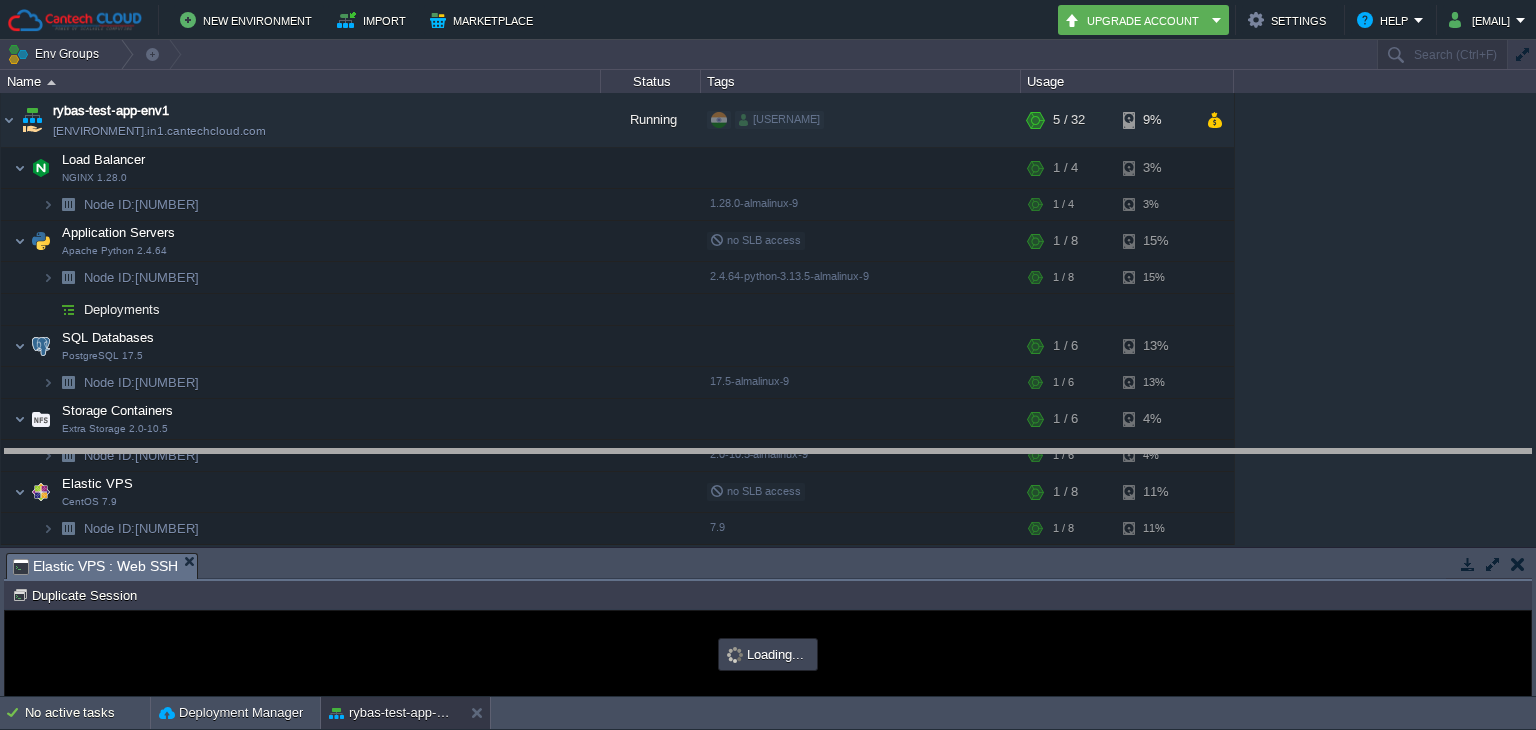 drag, startPoint x: 695, startPoint y: 571, endPoint x: 680, endPoint y: 457, distance: 114.982605 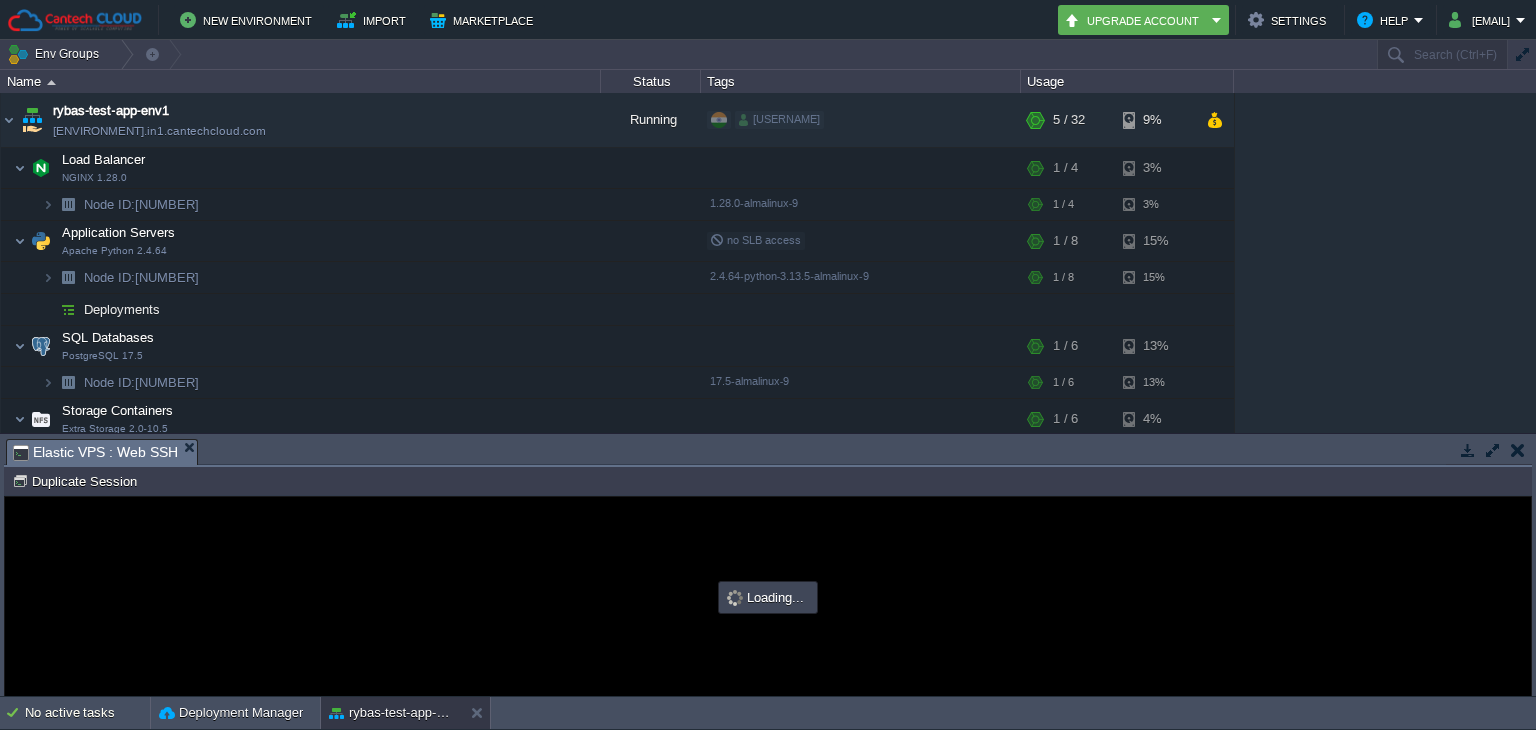 scroll, scrollTop: 0, scrollLeft: 0, axis: both 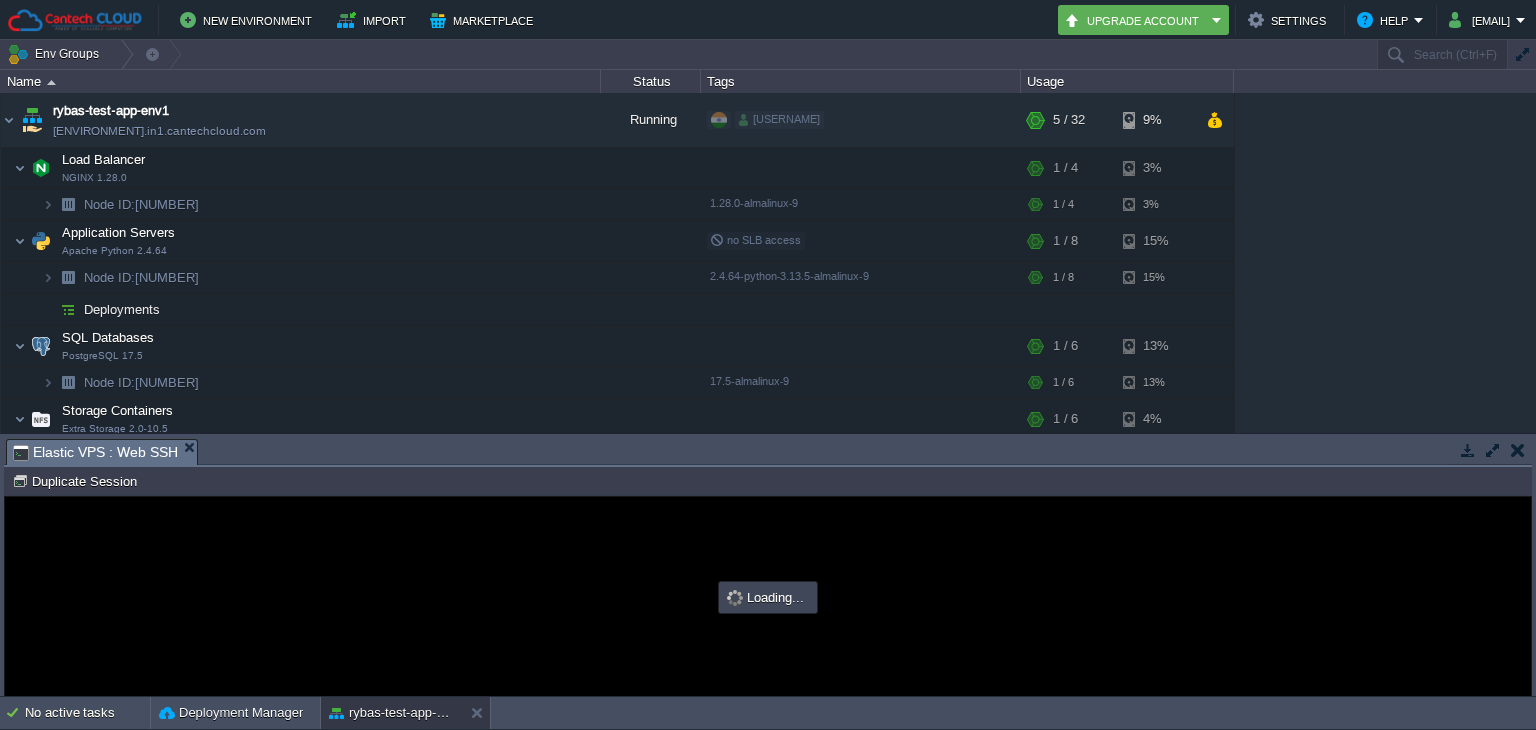 type on "#000000" 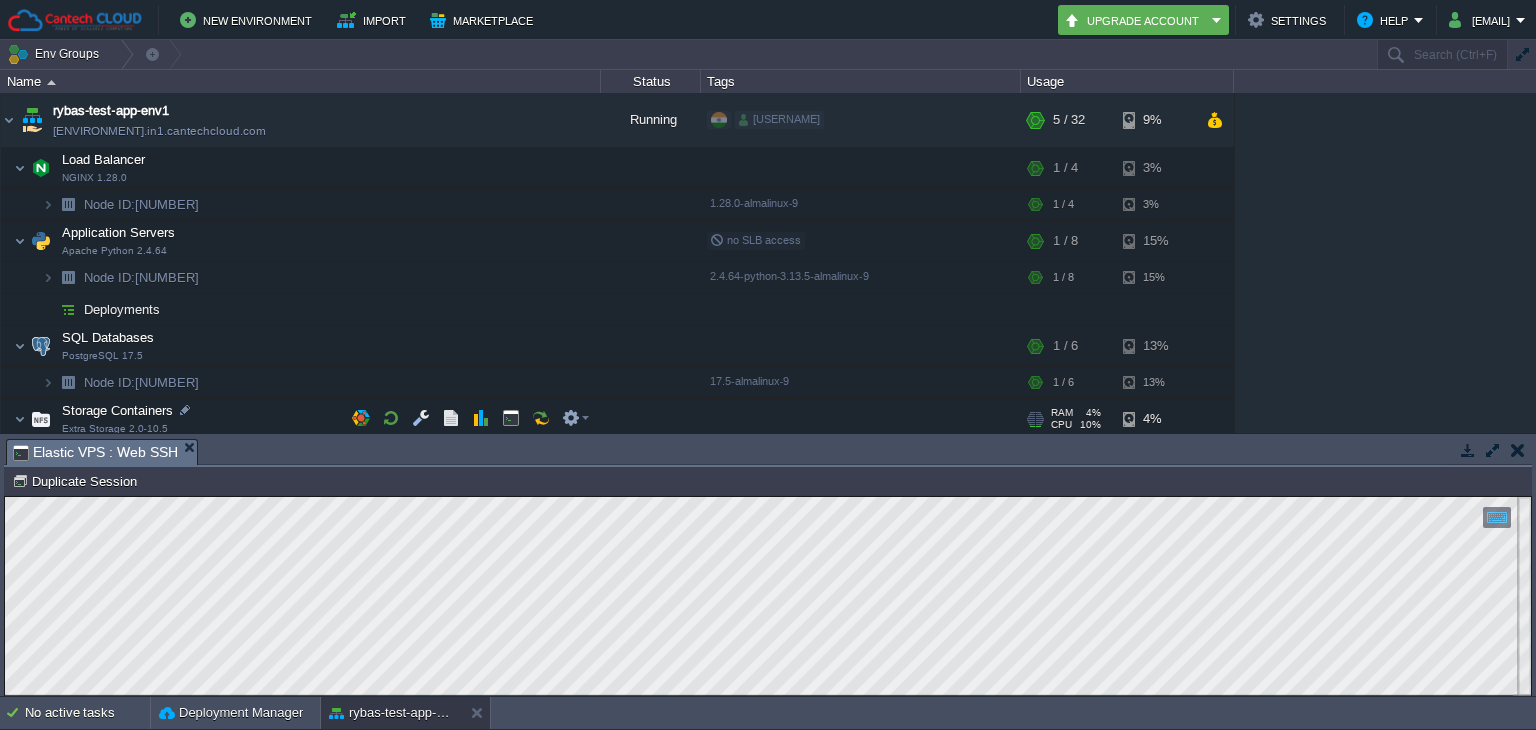 scroll, scrollTop: 109, scrollLeft: 0, axis: vertical 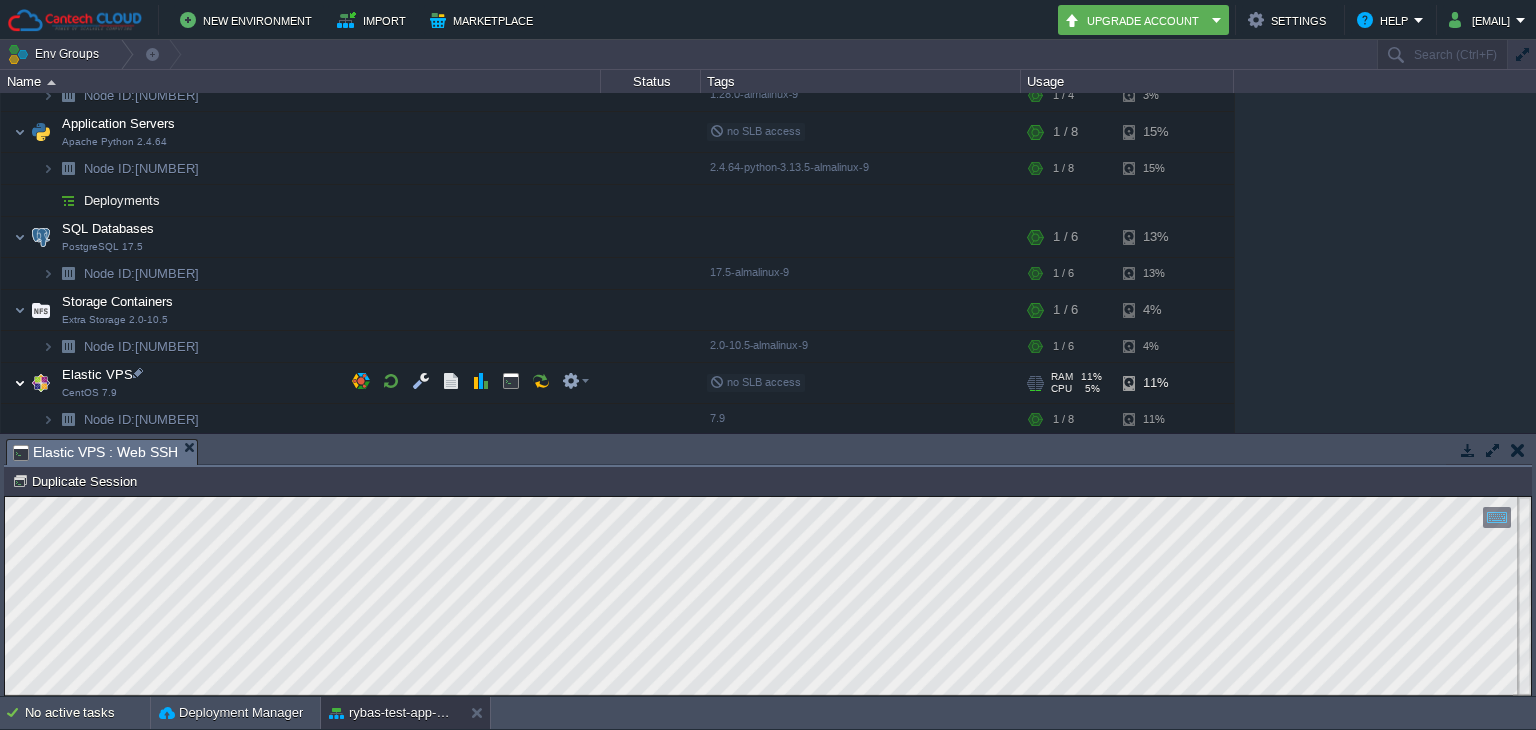 click at bounding box center (20, 383) 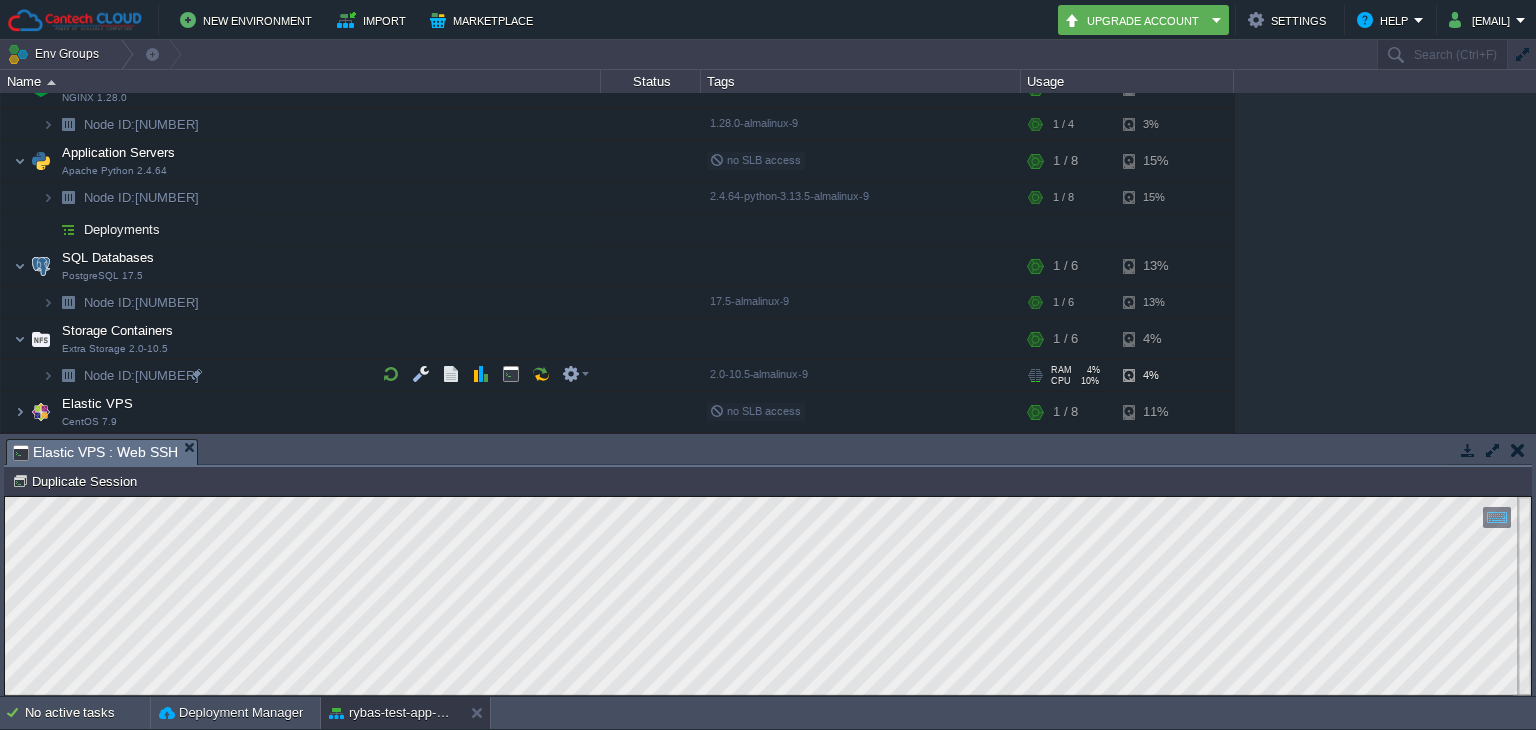 scroll, scrollTop: 77, scrollLeft: 0, axis: vertical 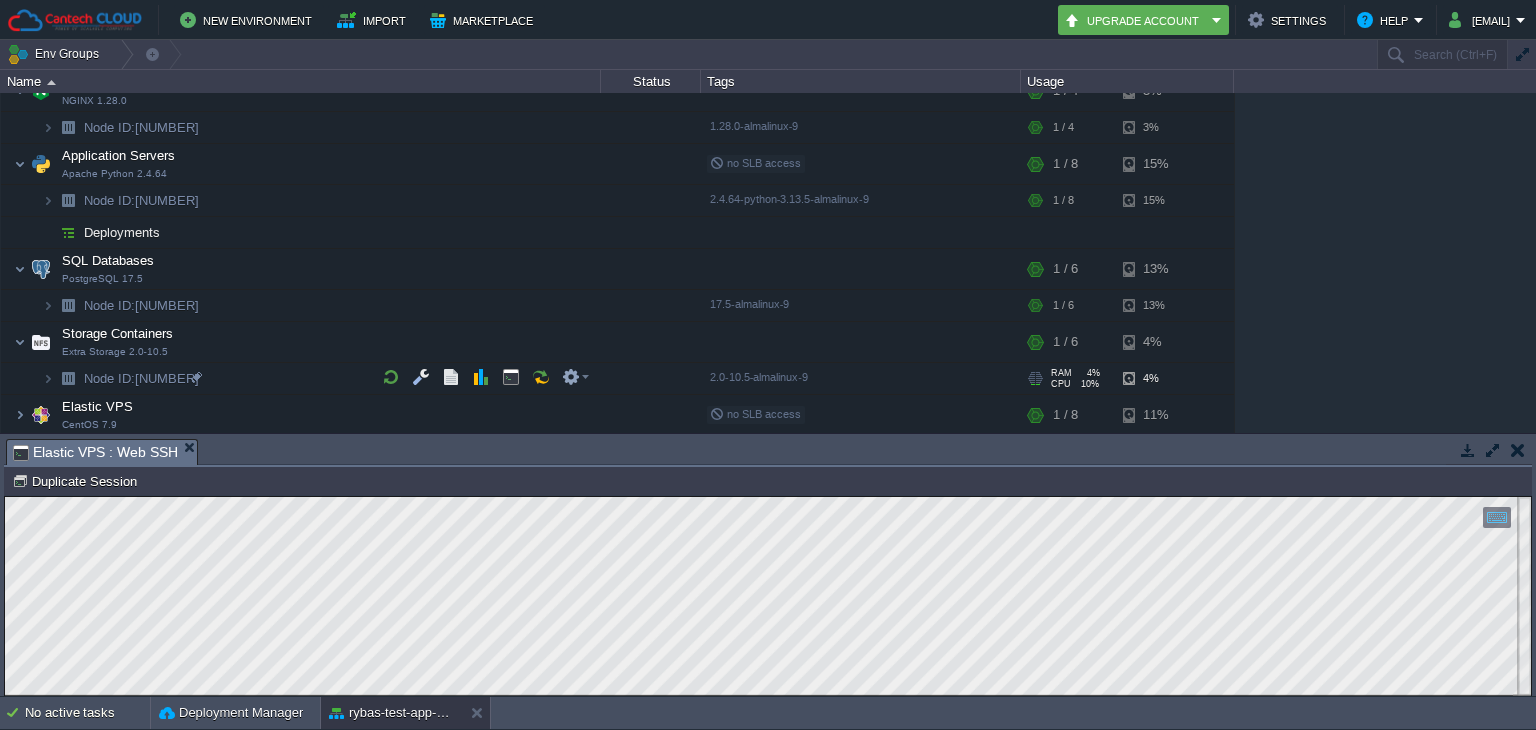 click on "Node ID:  [NUMBER]" at bounding box center [301, 379] 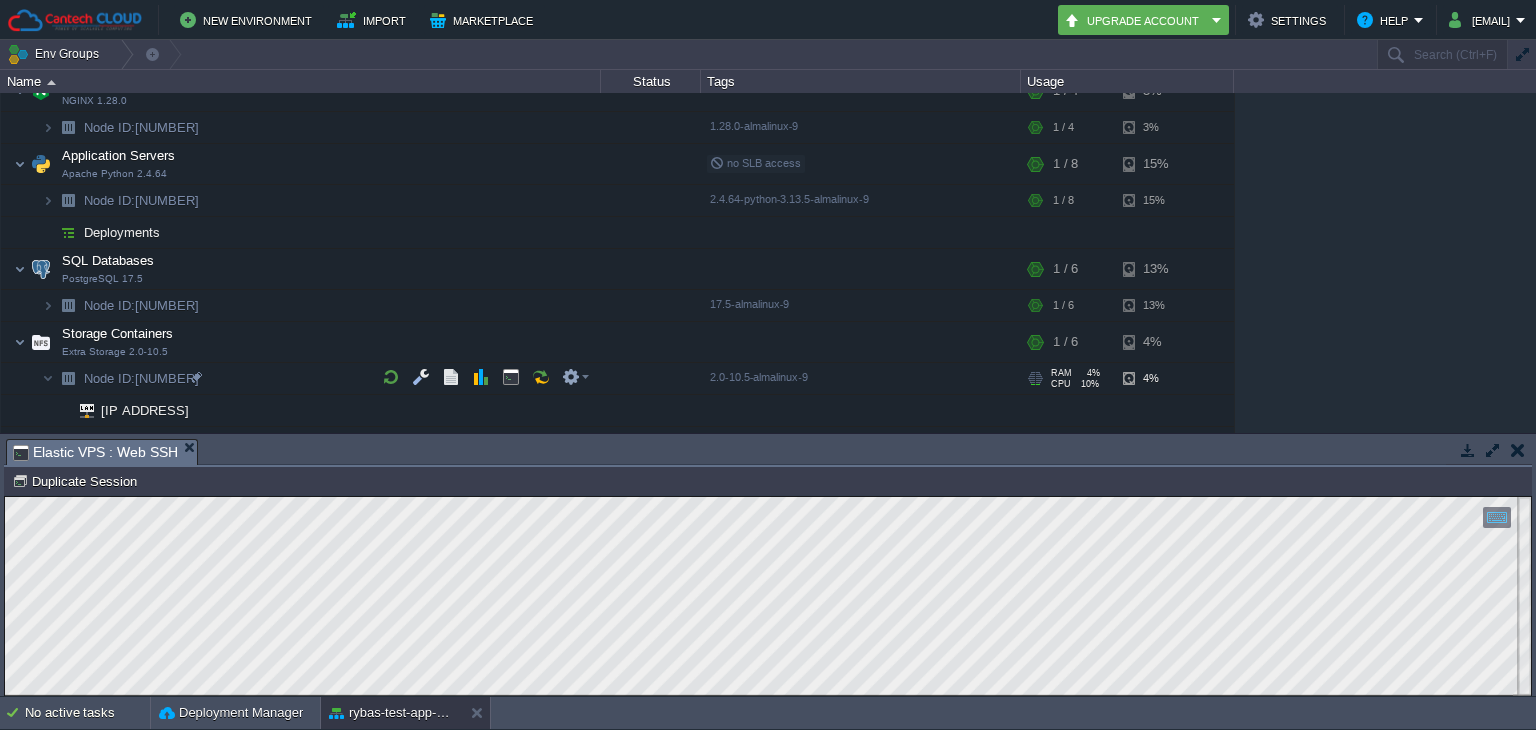 click at bounding box center (28, 372) 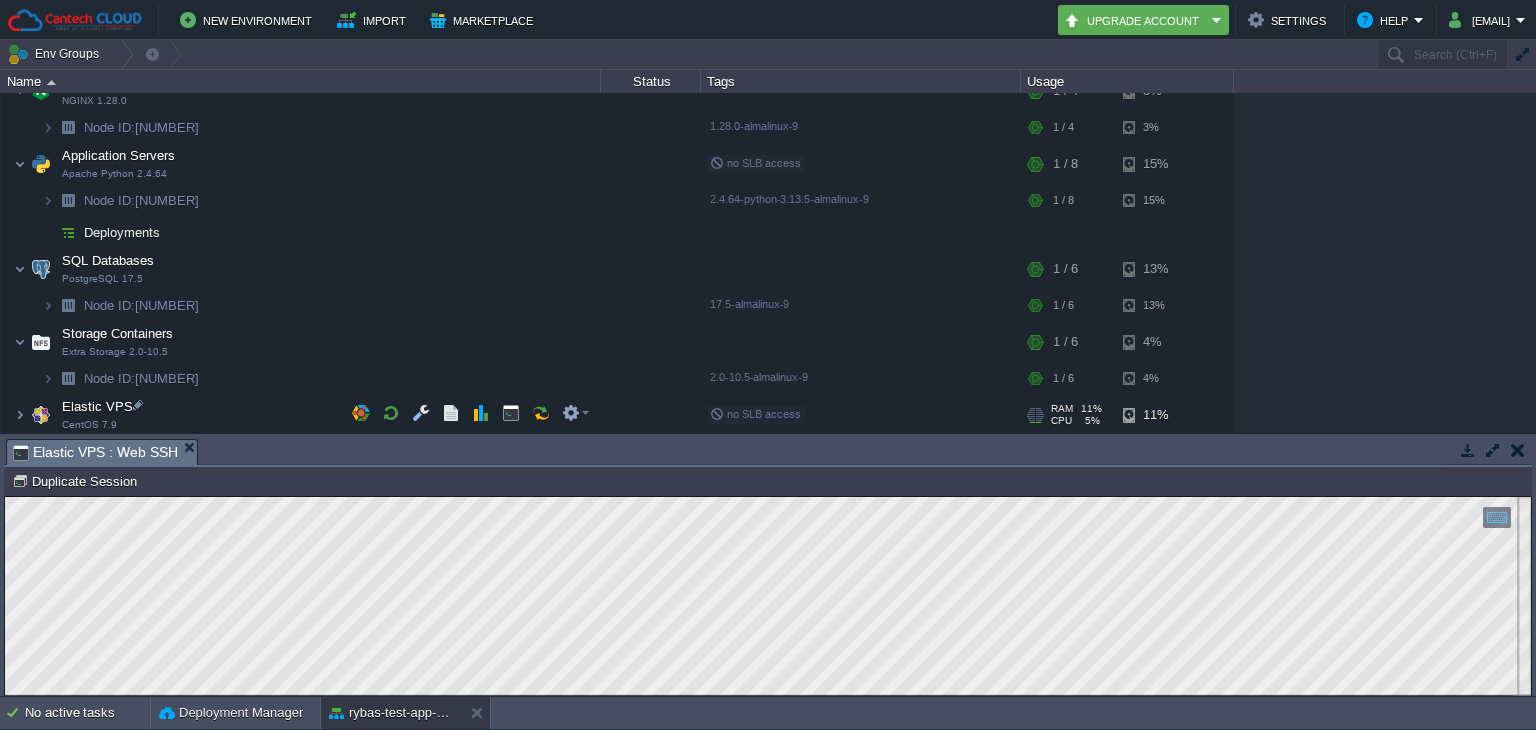 click at bounding box center (41, 415) 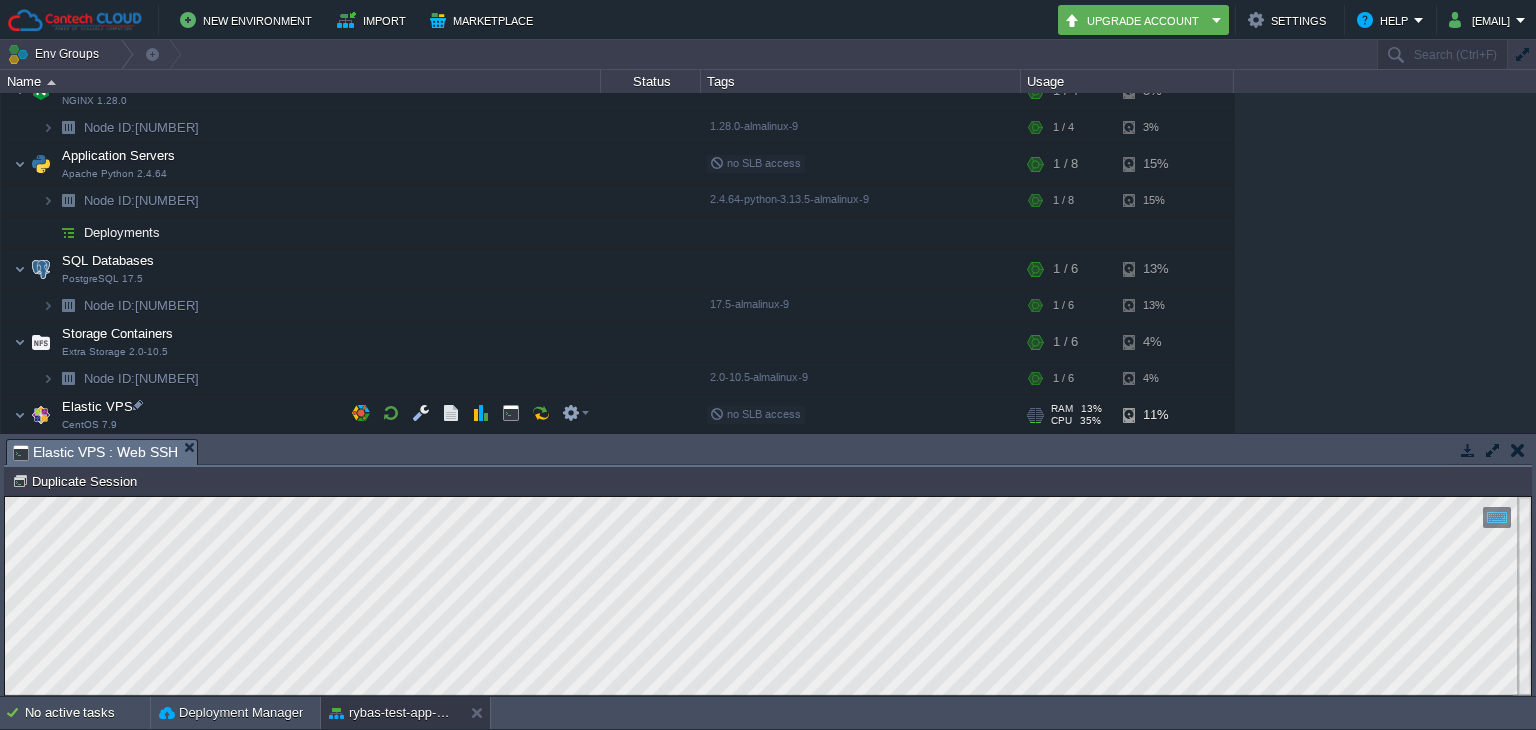 scroll, scrollTop: 109, scrollLeft: 0, axis: vertical 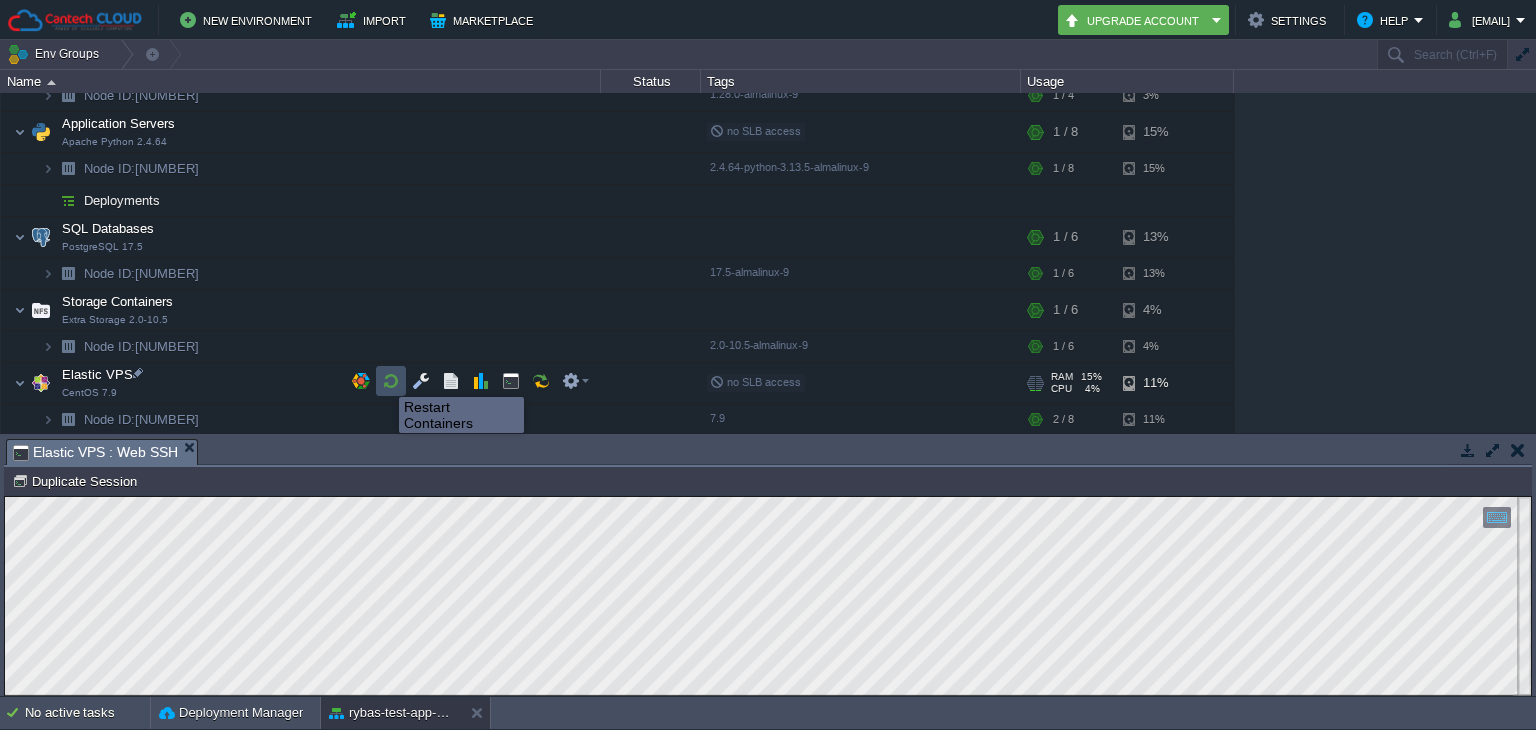 click at bounding box center (391, 381) 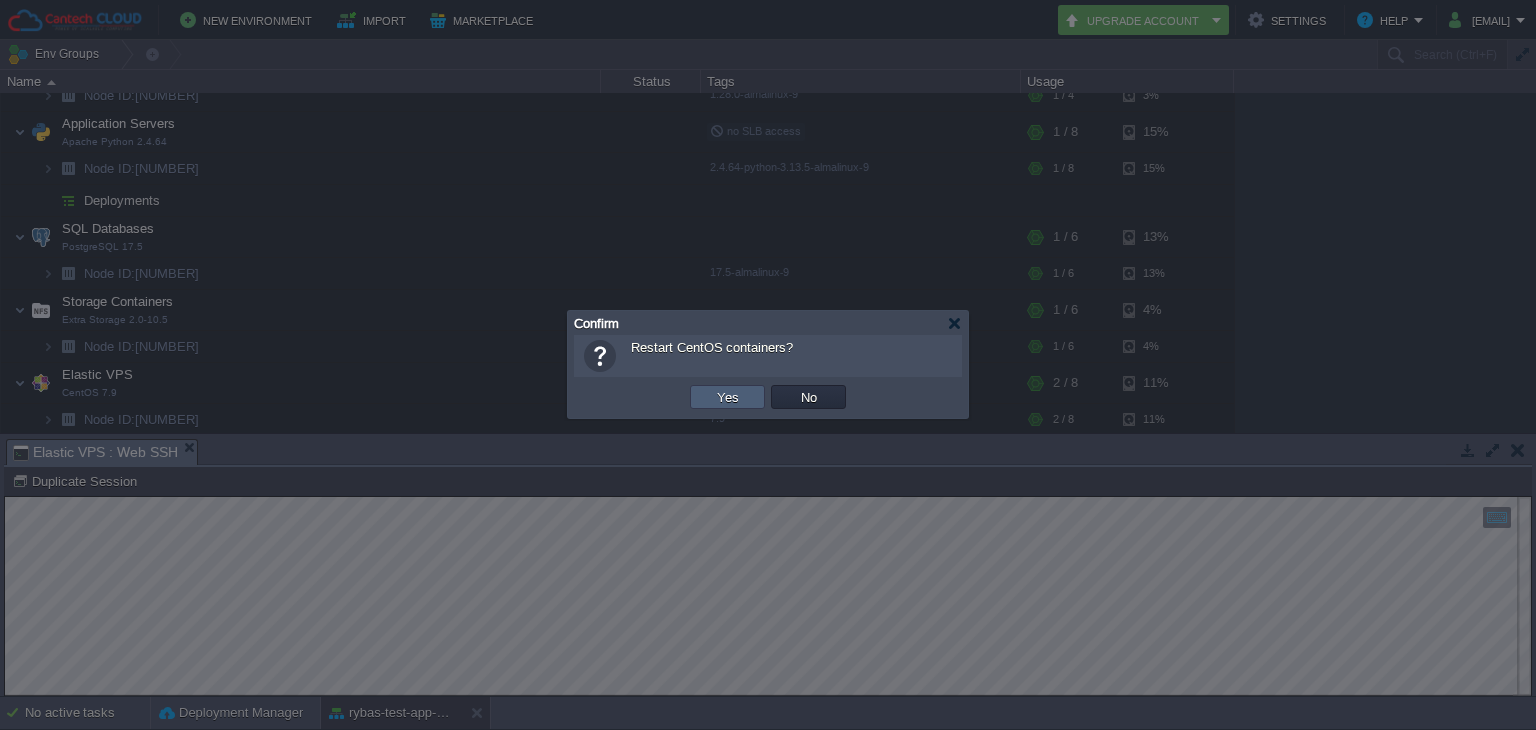 click on "Yes" at bounding box center [727, 397] 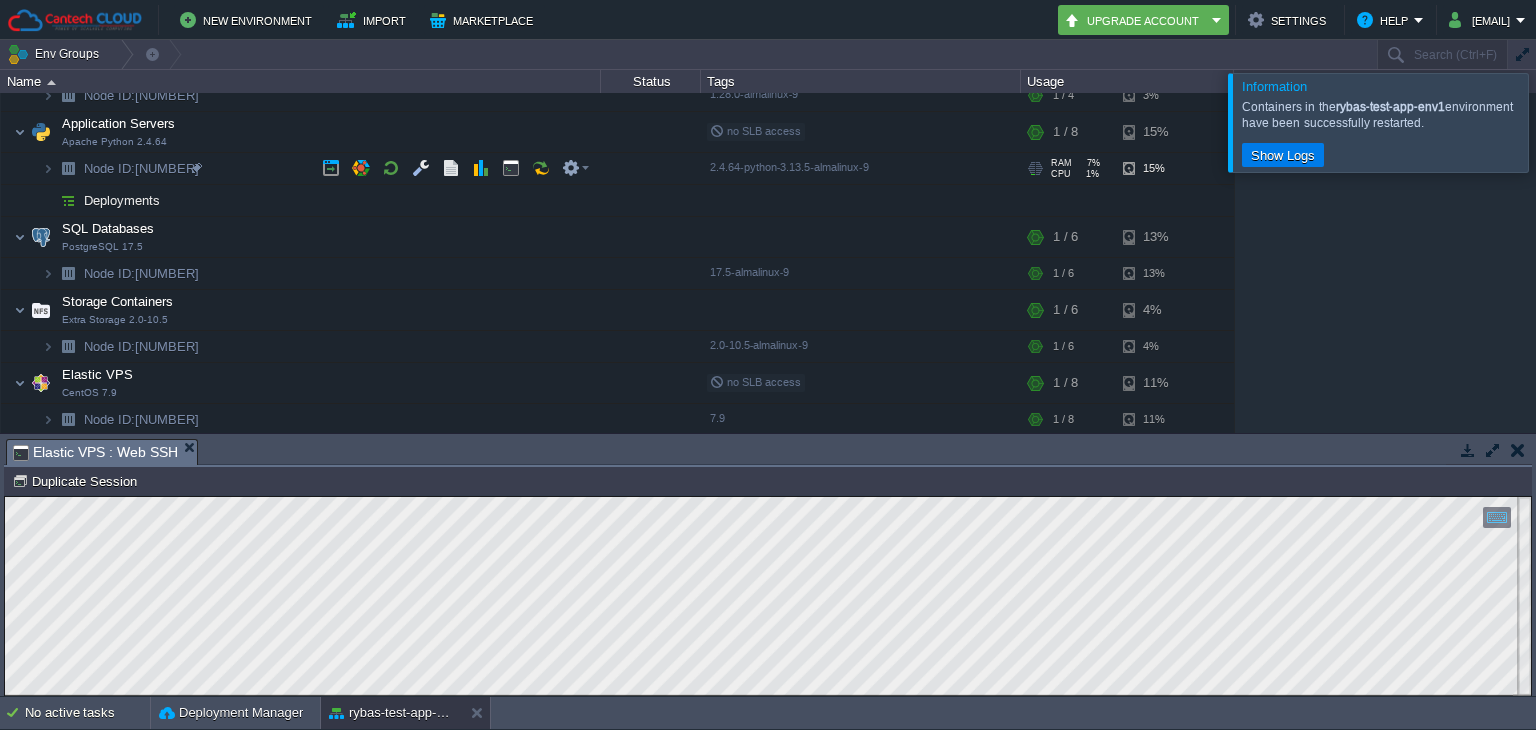 scroll, scrollTop: 0, scrollLeft: 0, axis: both 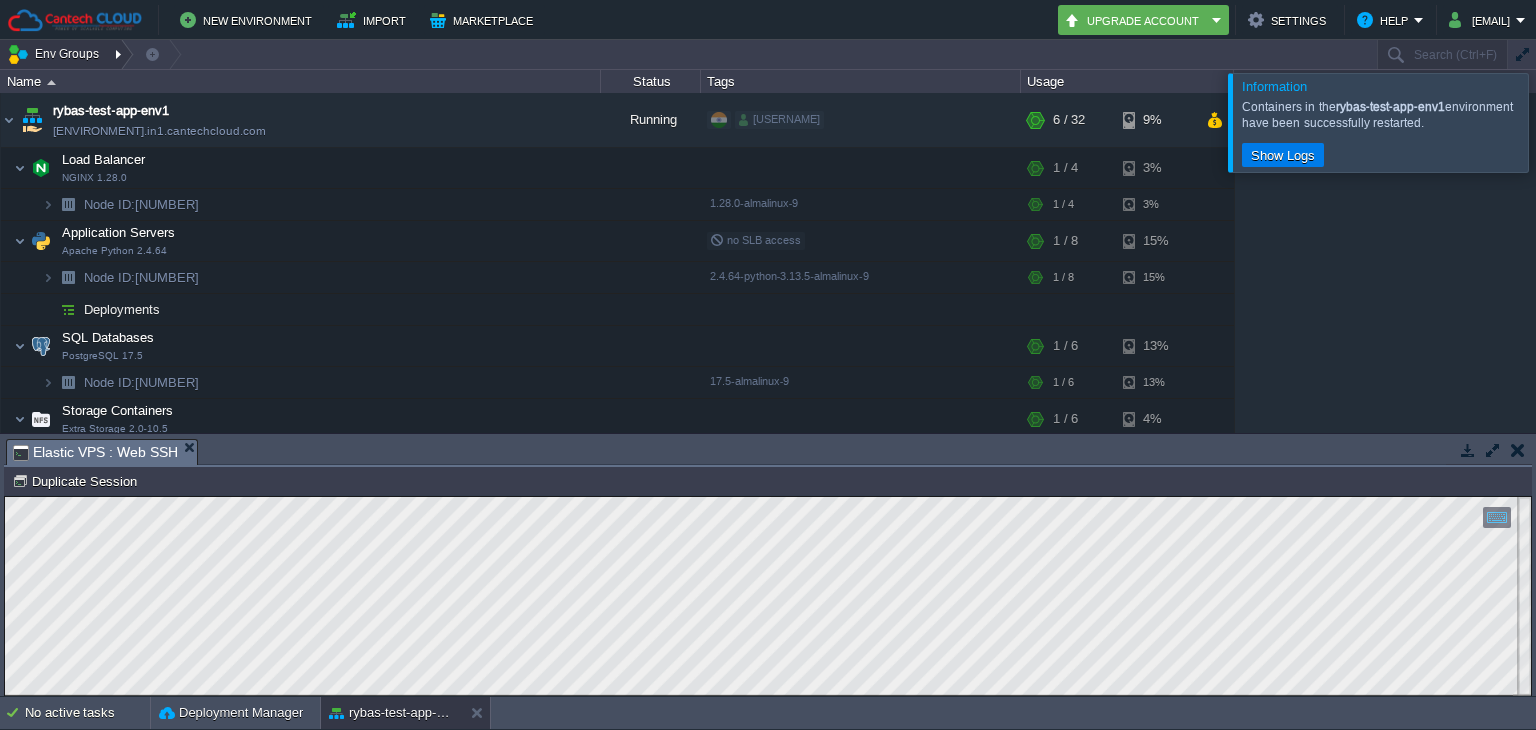 click at bounding box center (120, 54) 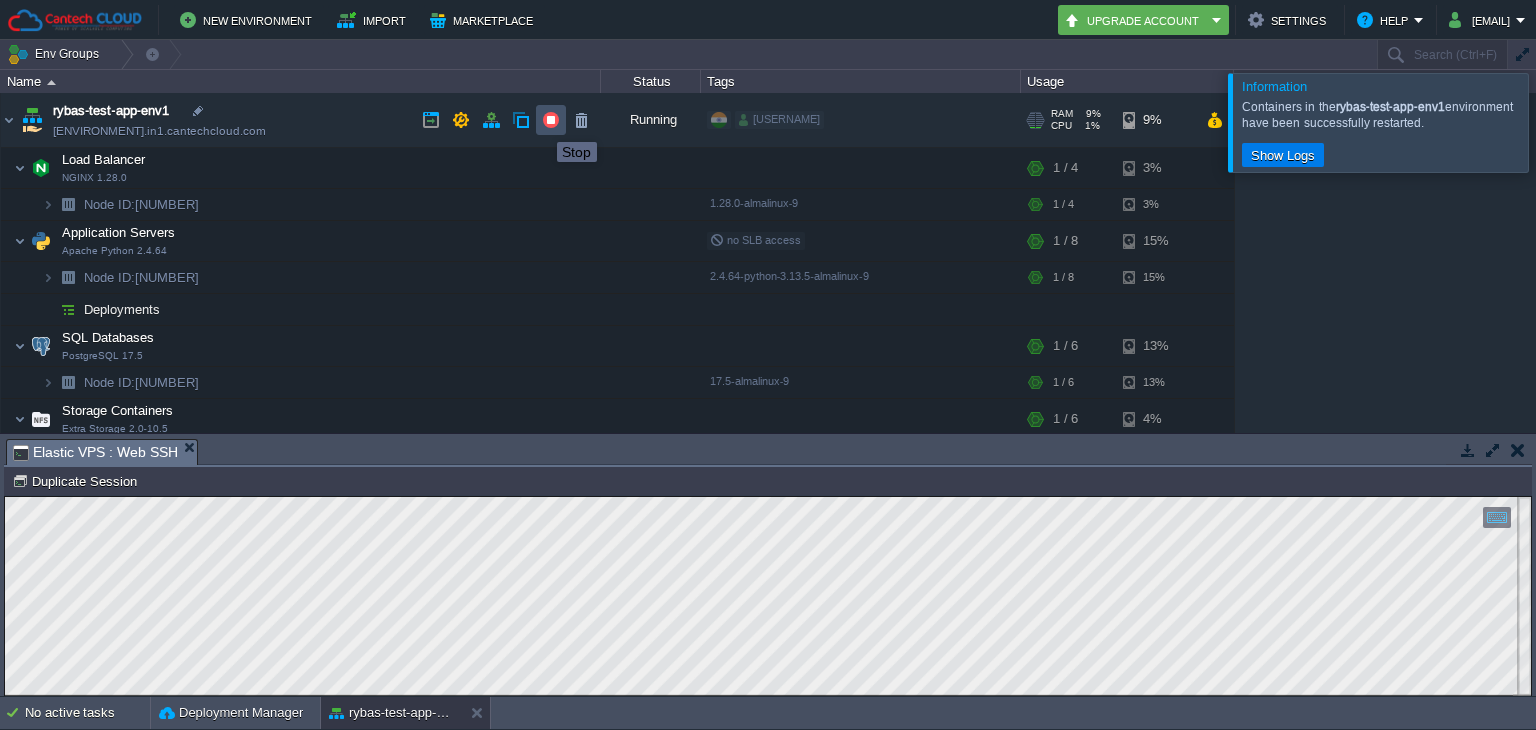 click at bounding box center [551, 120] 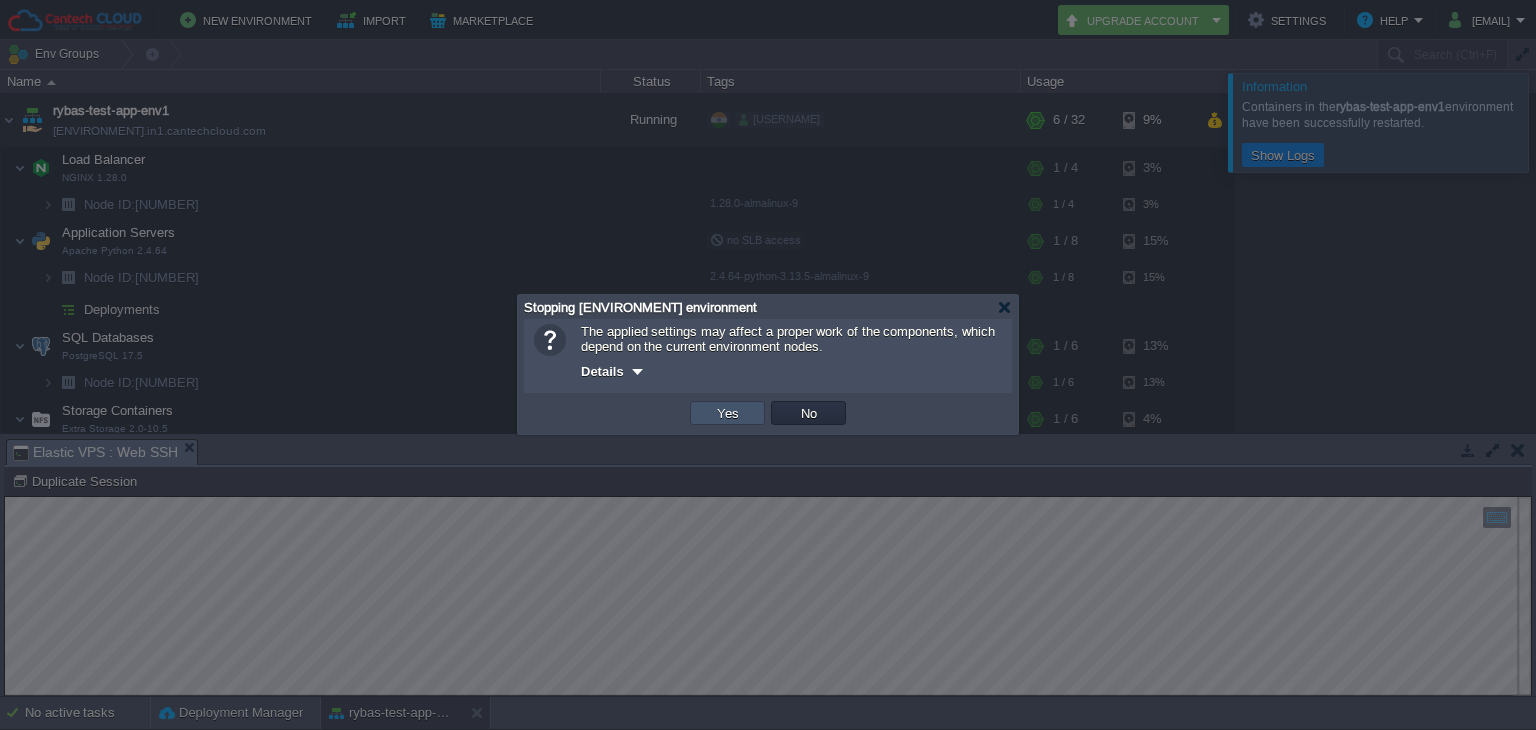 click on "Yes" at bounding box center (728, 413) 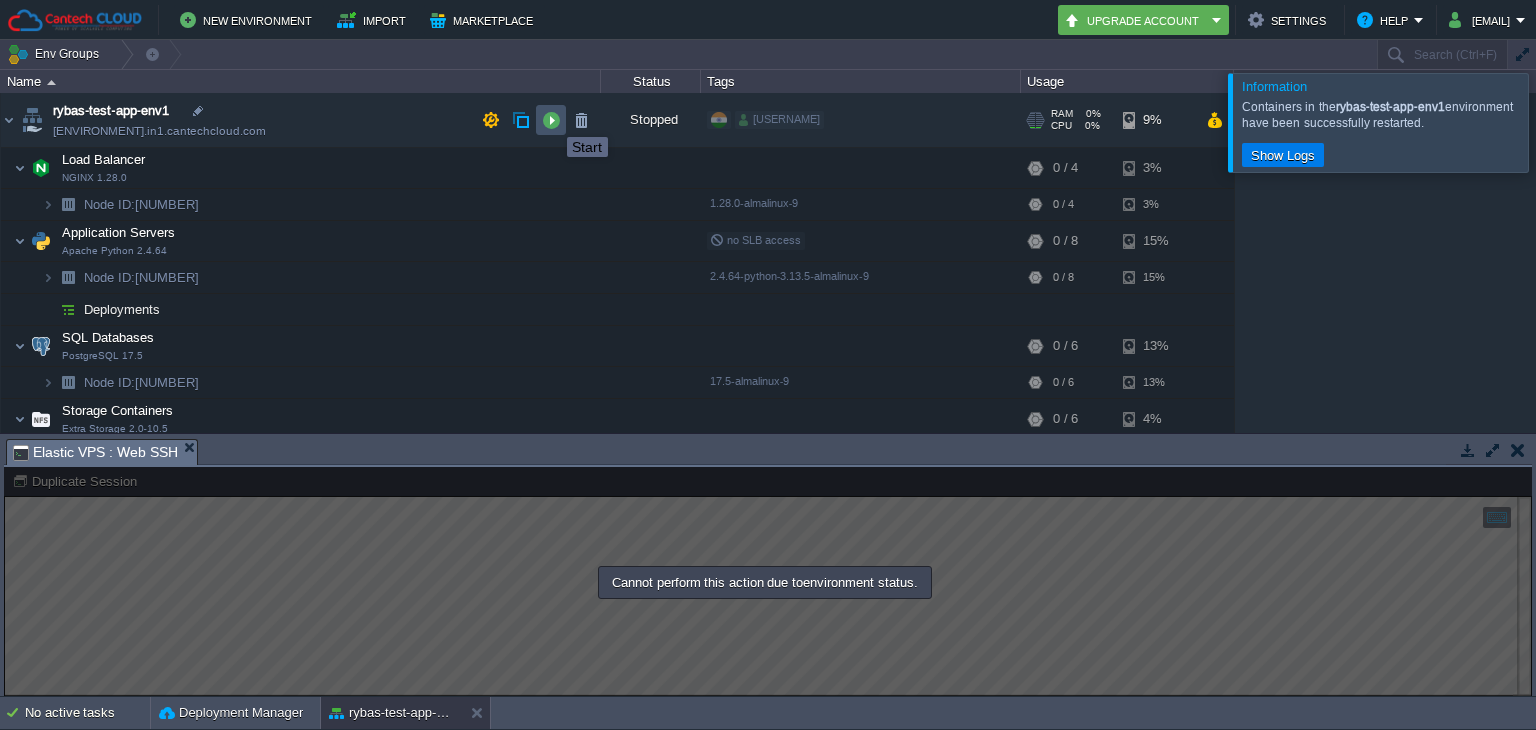 click at bounding box center [551, 120] 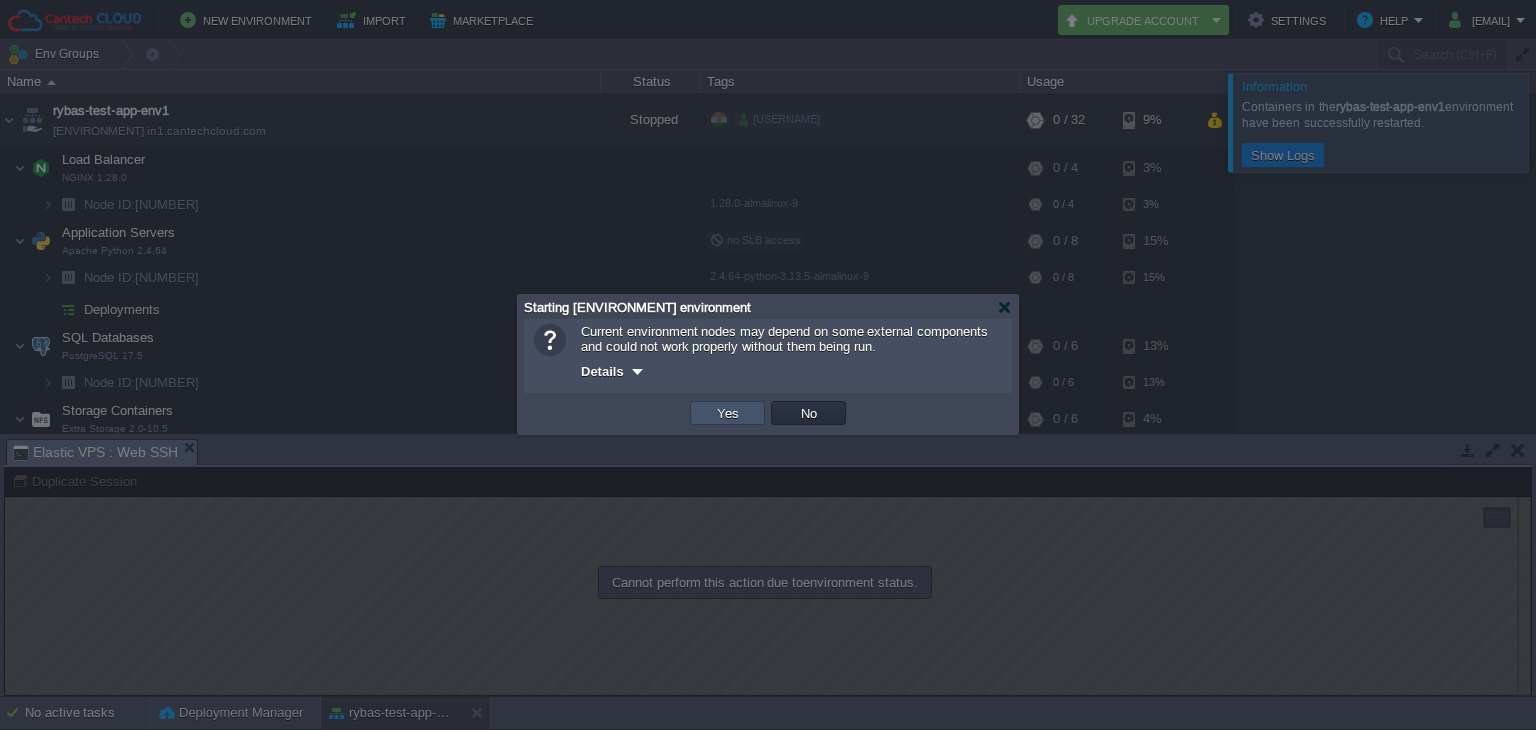 click on "Yes" at bounding box center (728, 413) 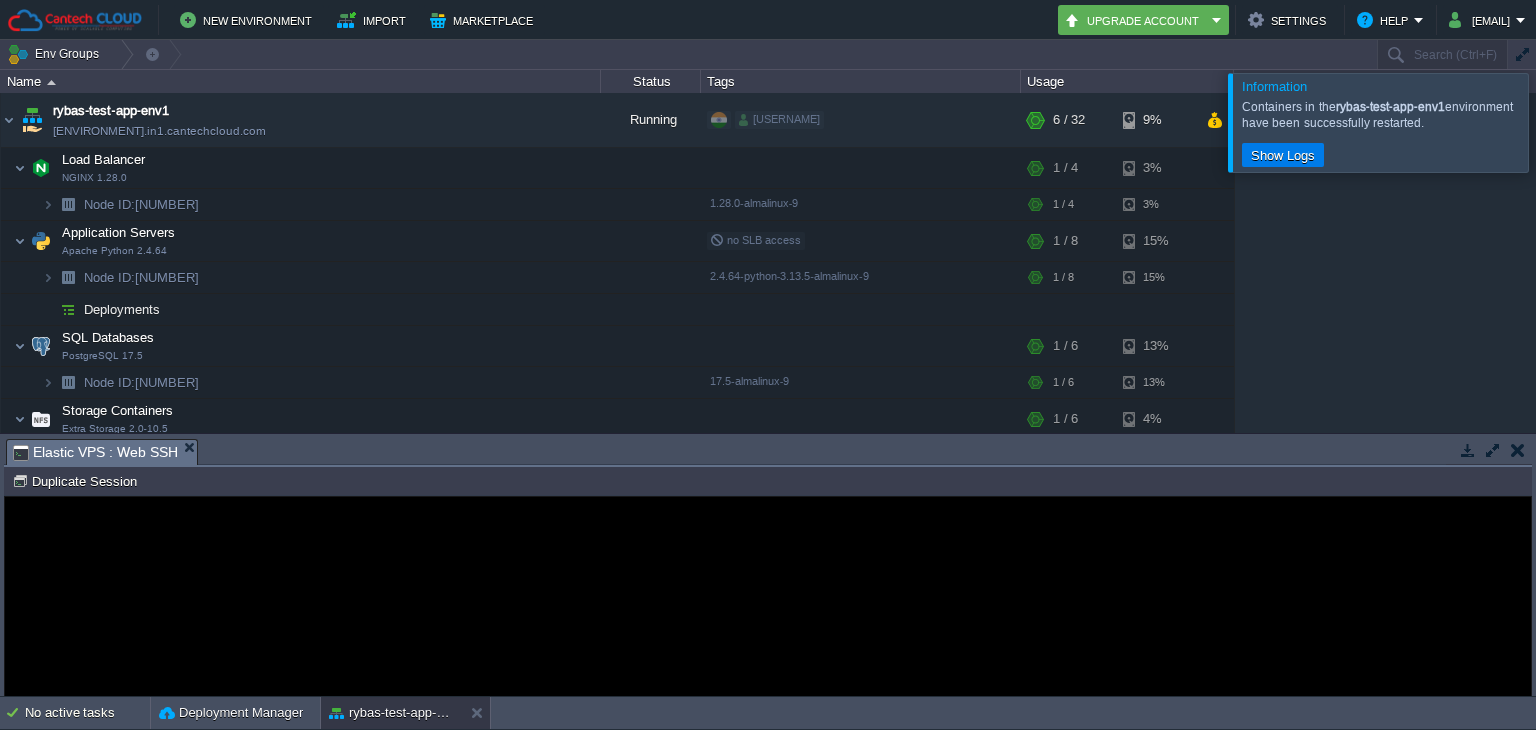 click on "Node ID: [NUMBER] Duplicate Session" at bounding box center (768, 481) 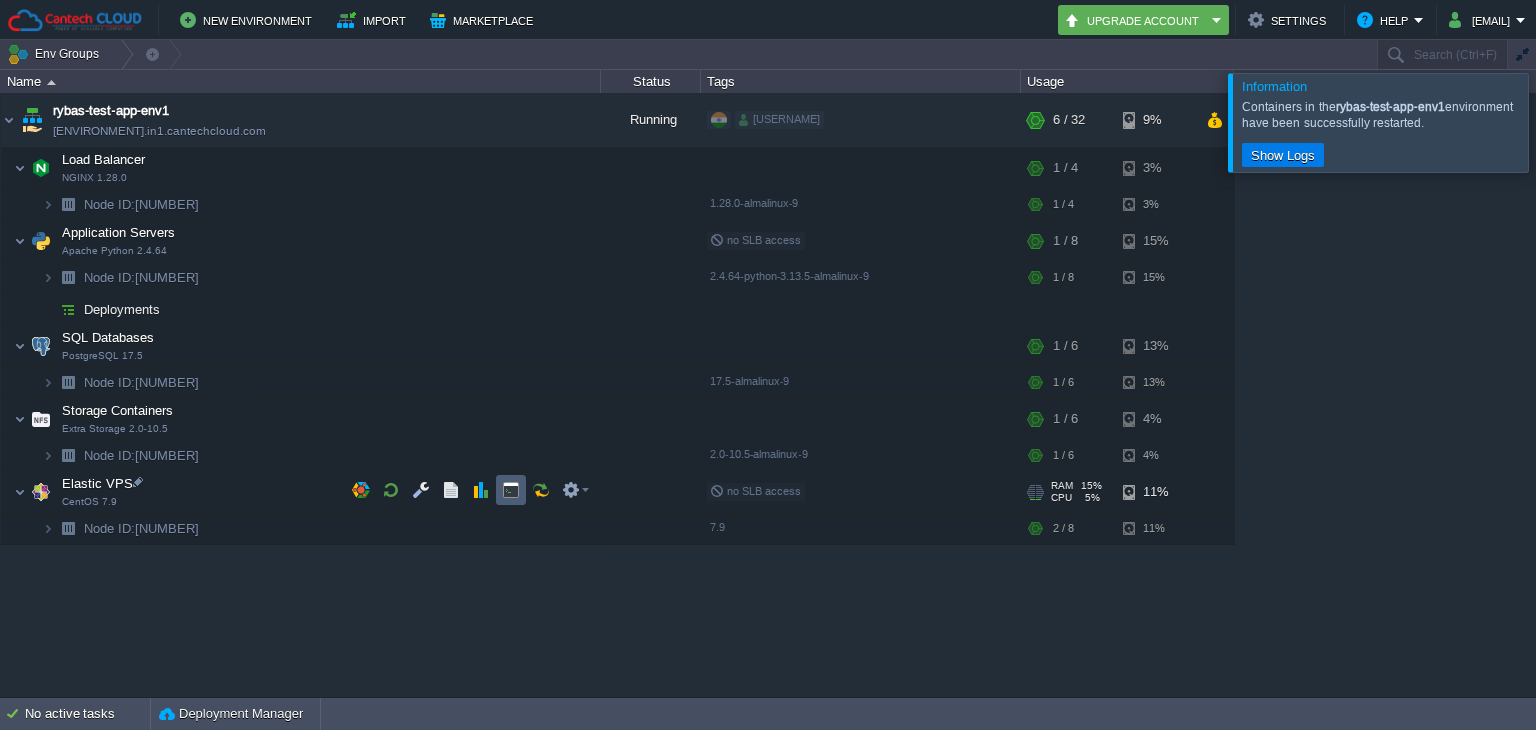 click at bounding box center (511, 490) 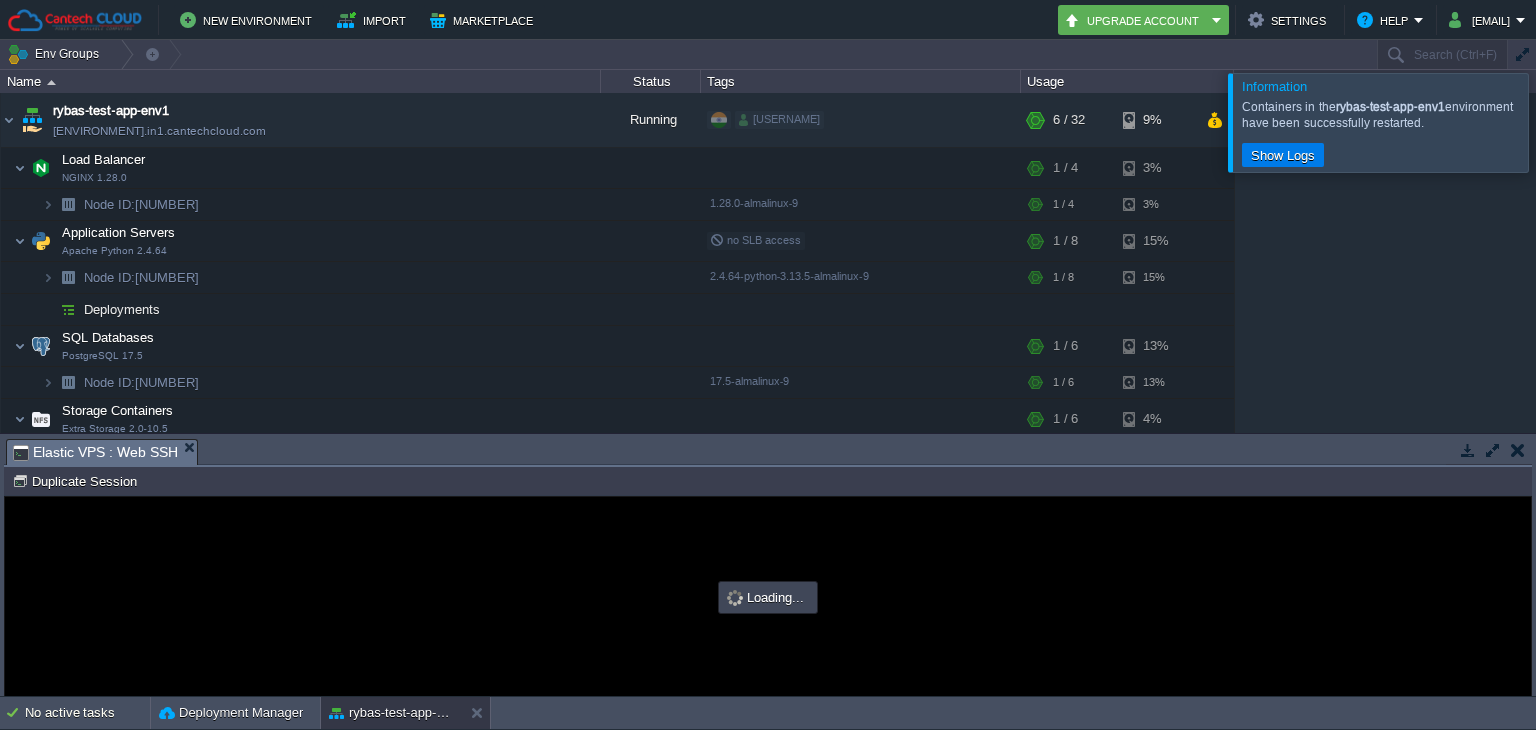 scroll, scrollTop: 0, scrollLeft: 0, axis: both 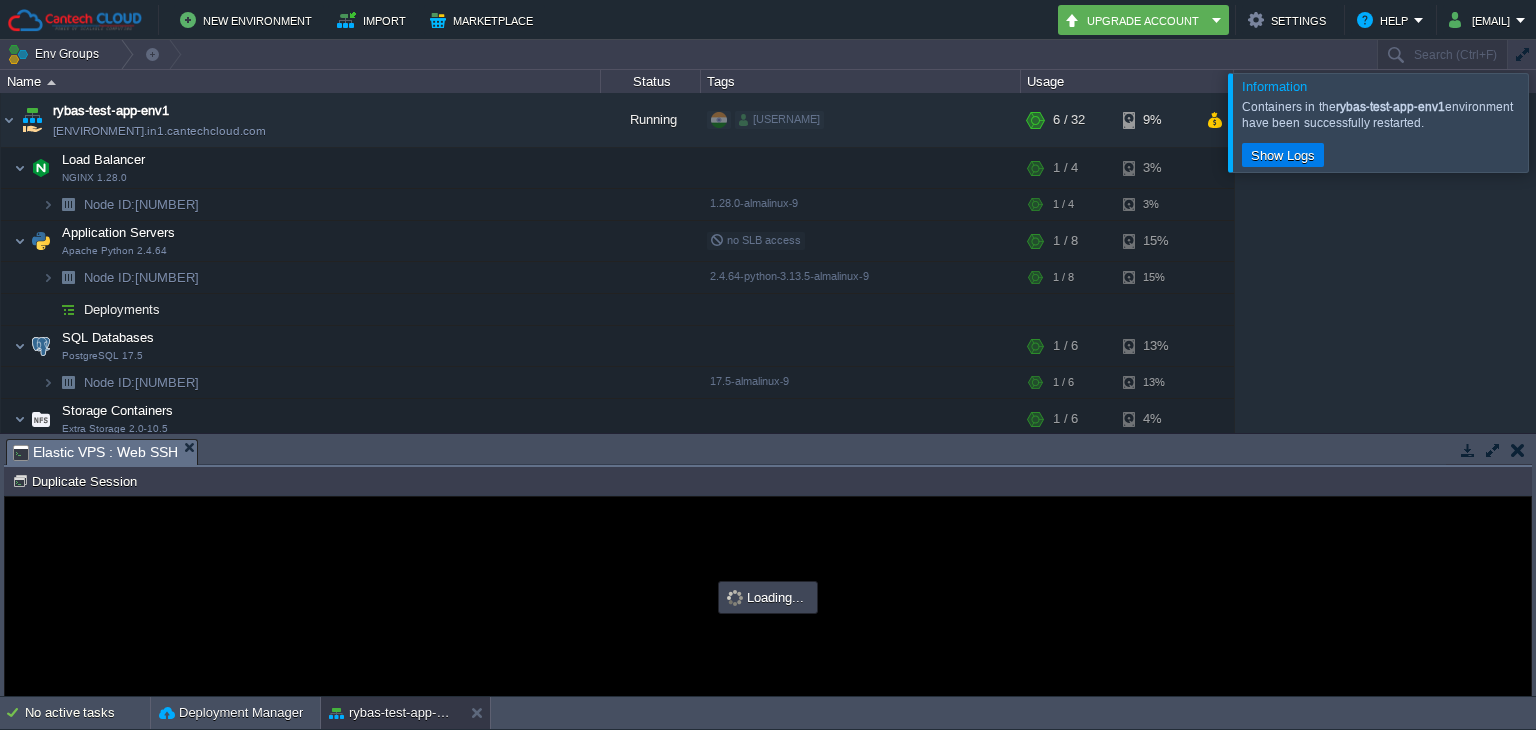 type on "#000000" 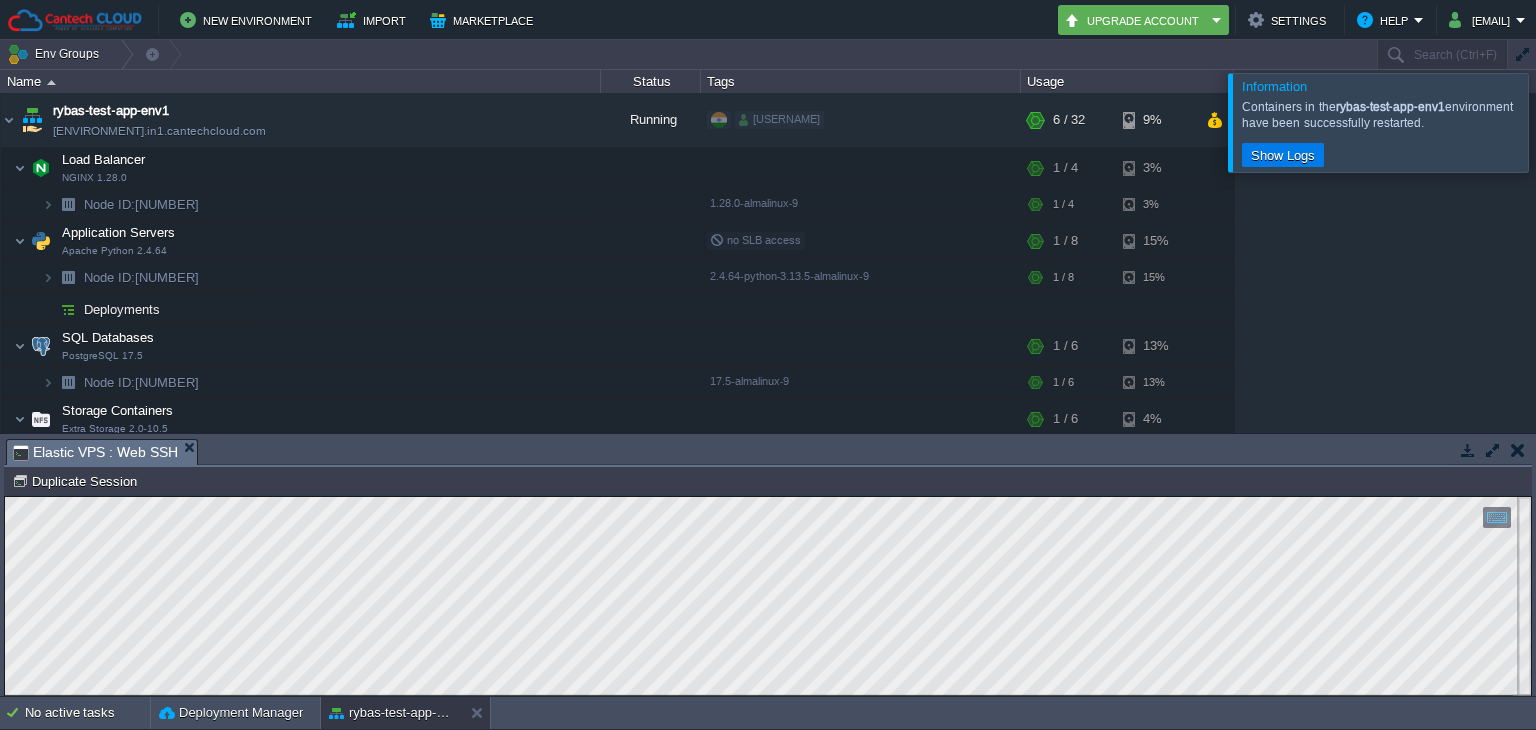 click on "Copy:                  Ctrl + Shift + C                                          Paste:                  Ctrl + V                                         Settings:                  Ctrl + Shift + Alt
0" at bounding box center (768, 497) 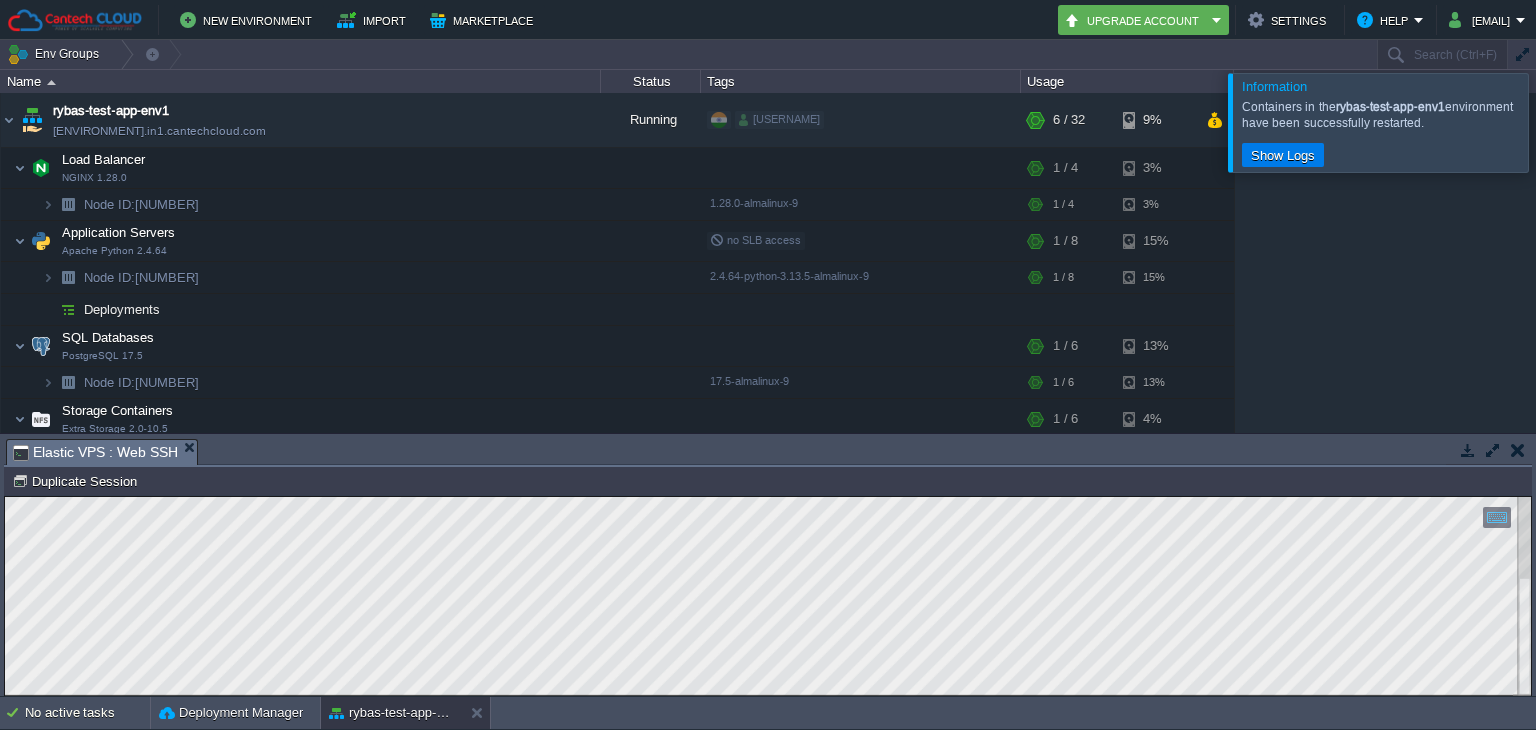 click on "Node ID: [NUMBER] Duplicate Session" at bounding box center (768, 481) 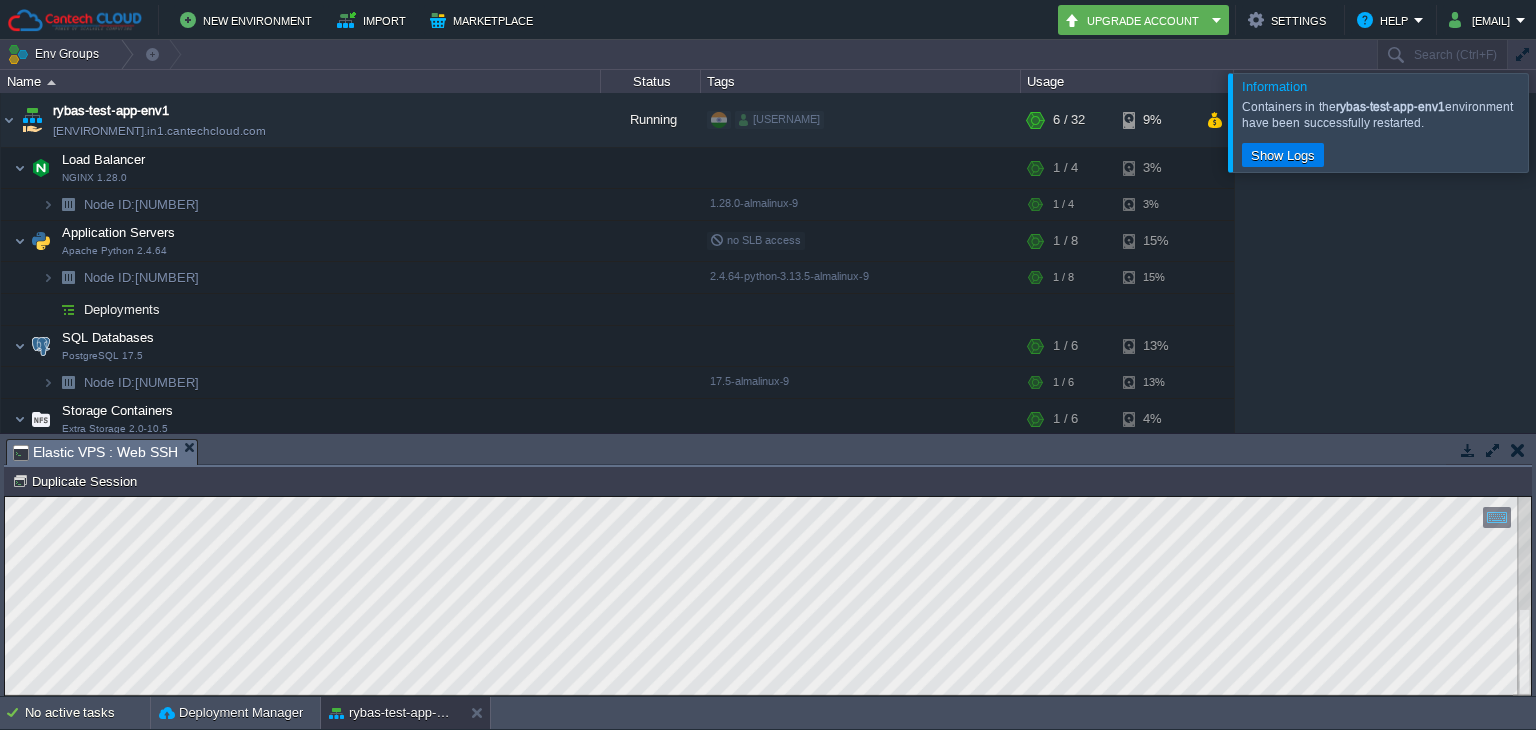 click at bounding box center (1518, 450) 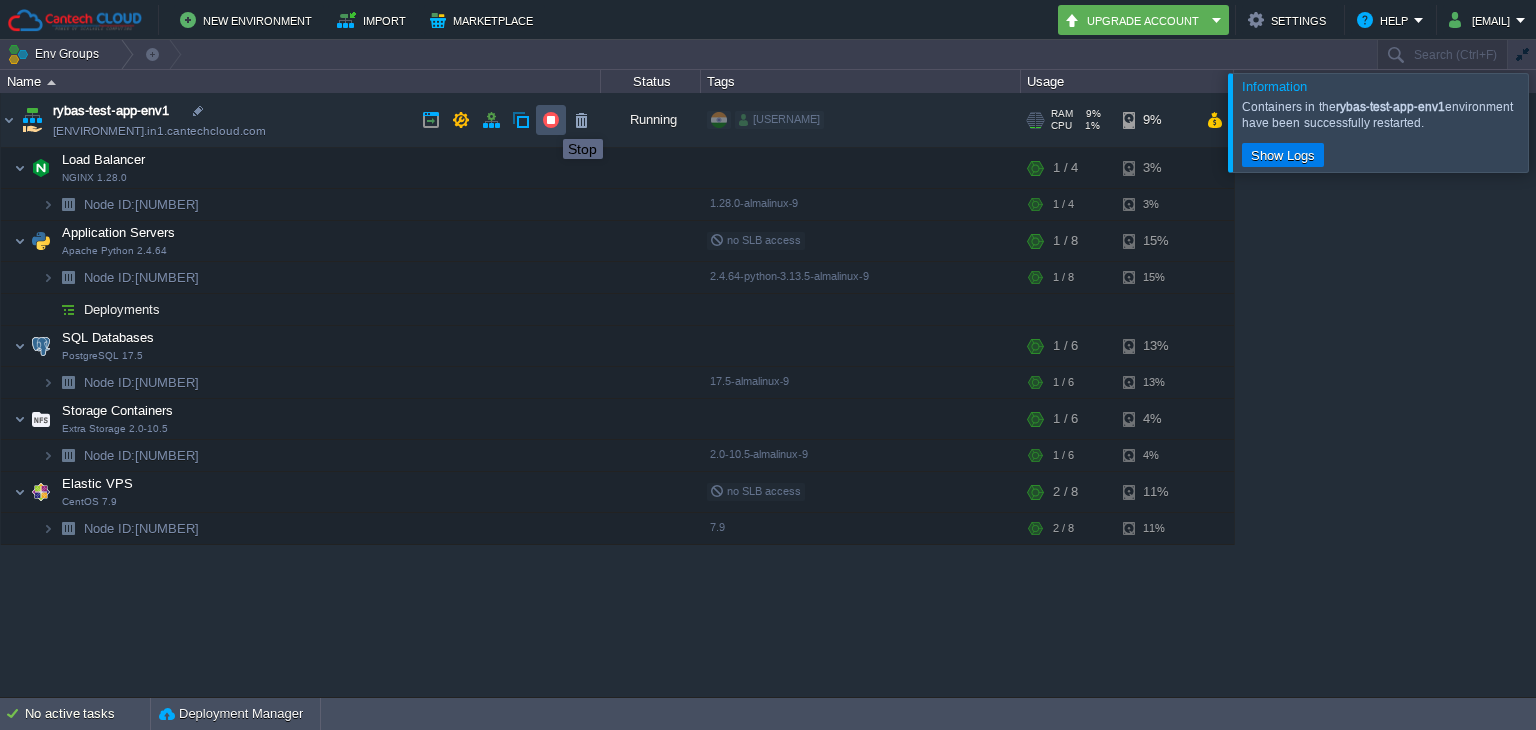click at bounding box center (551, 120) 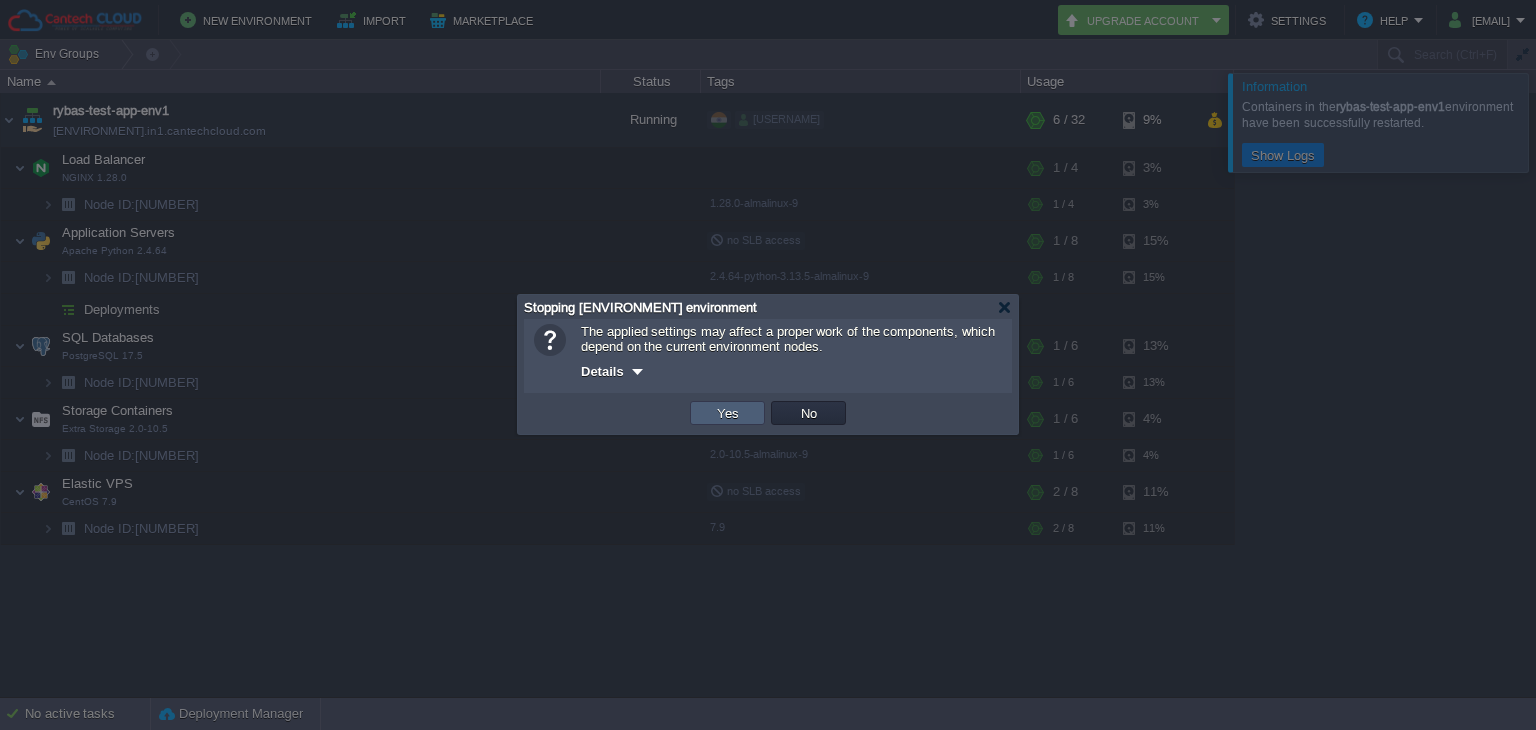 click on "Yes" at bounding box center (728, 413) 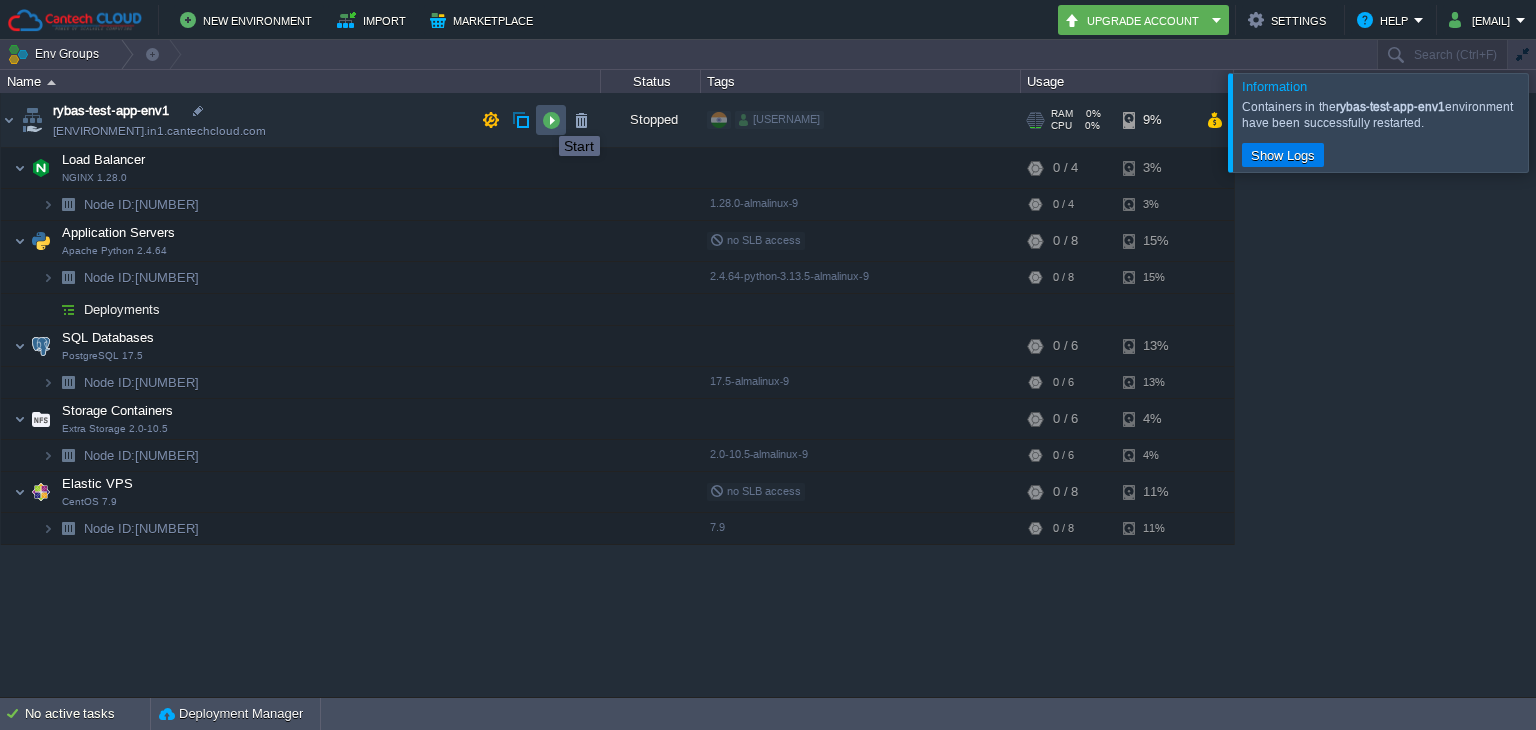 click at bounding box center [551, 120] 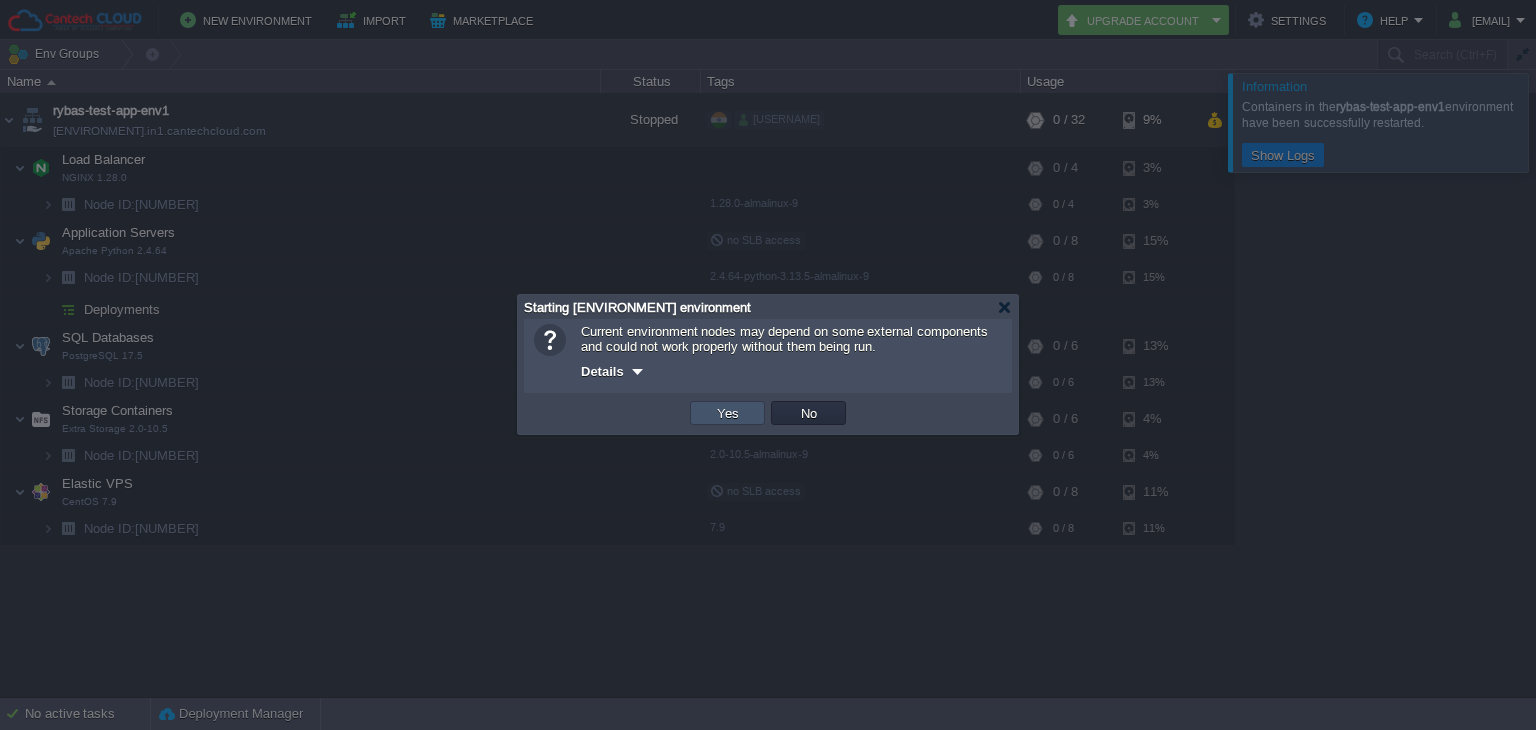 click on "Yes" at bounding box center [728, 413] 